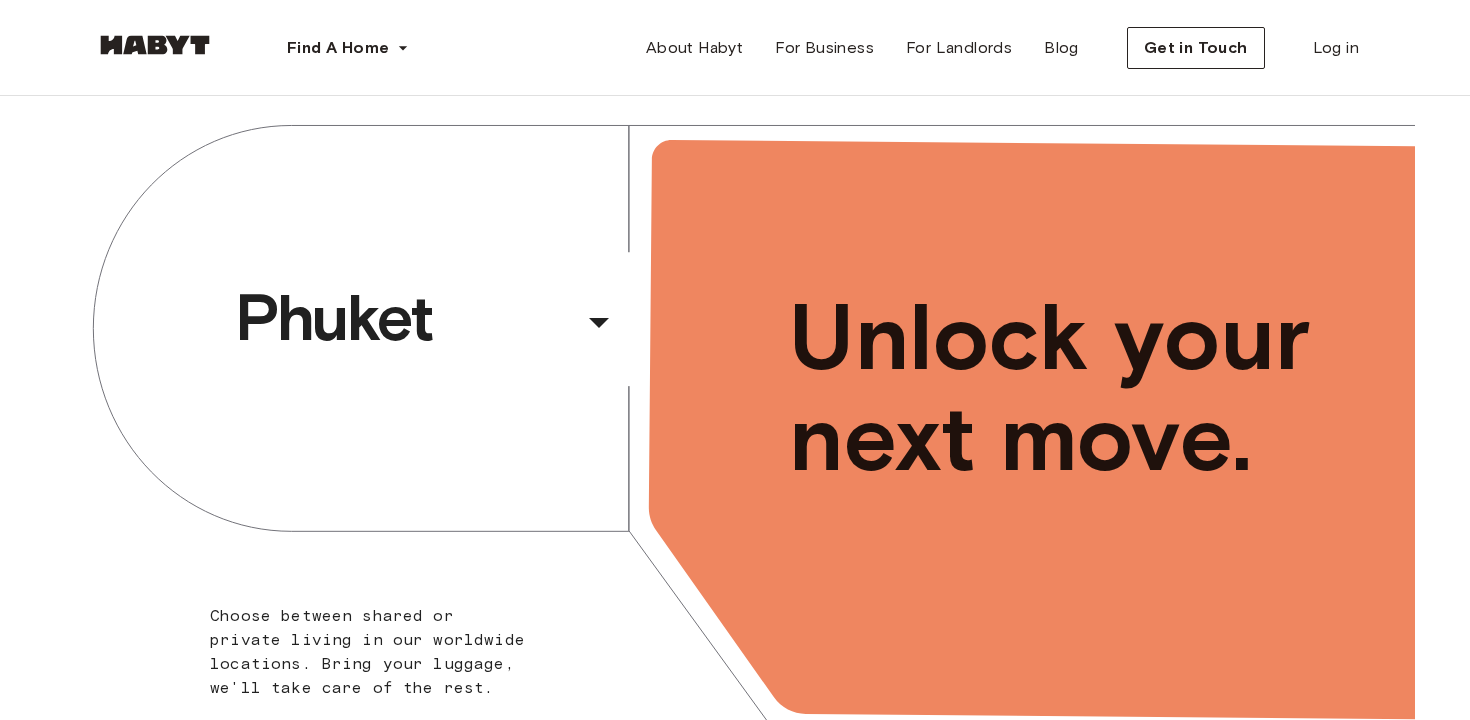 scroll, scrollTop: 0, scrollLeft: 0, axis: both 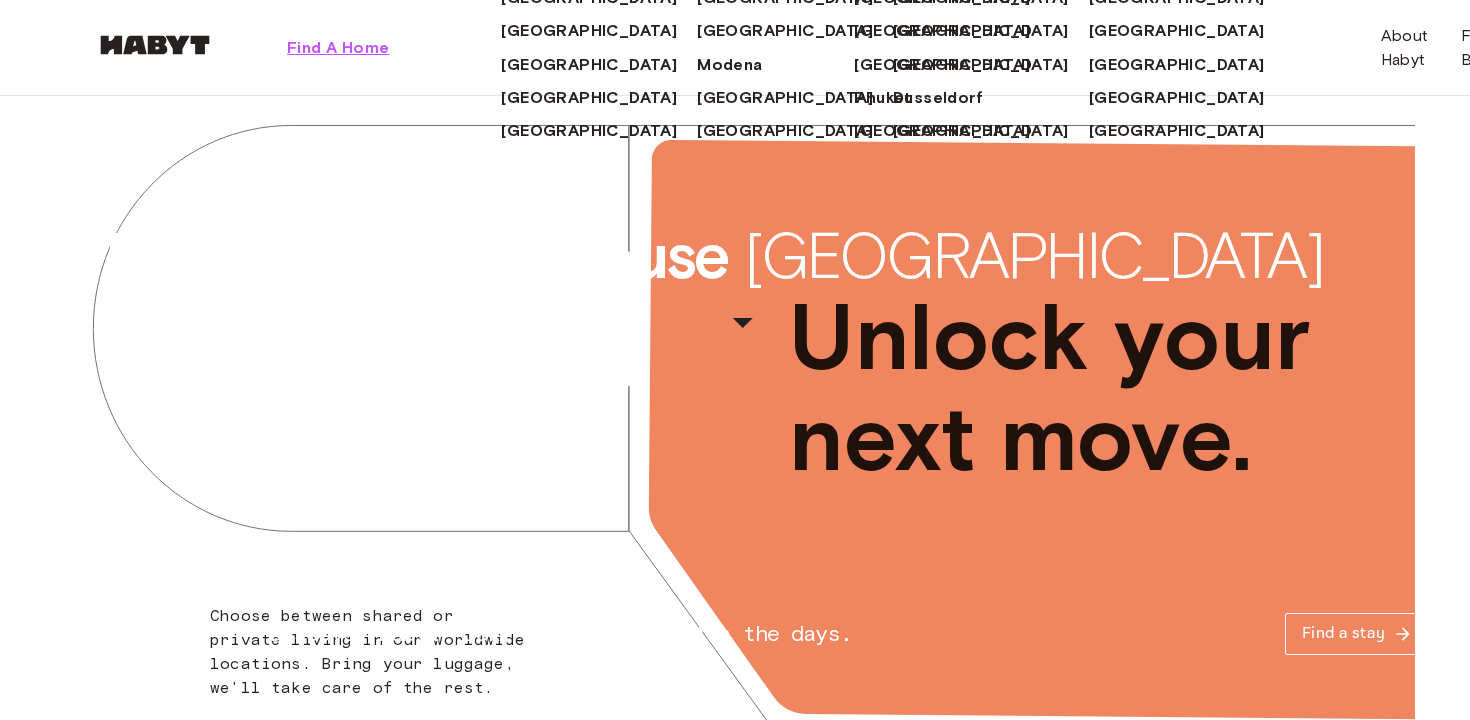 click on "Find A Home" at bounding box center [338, 48] 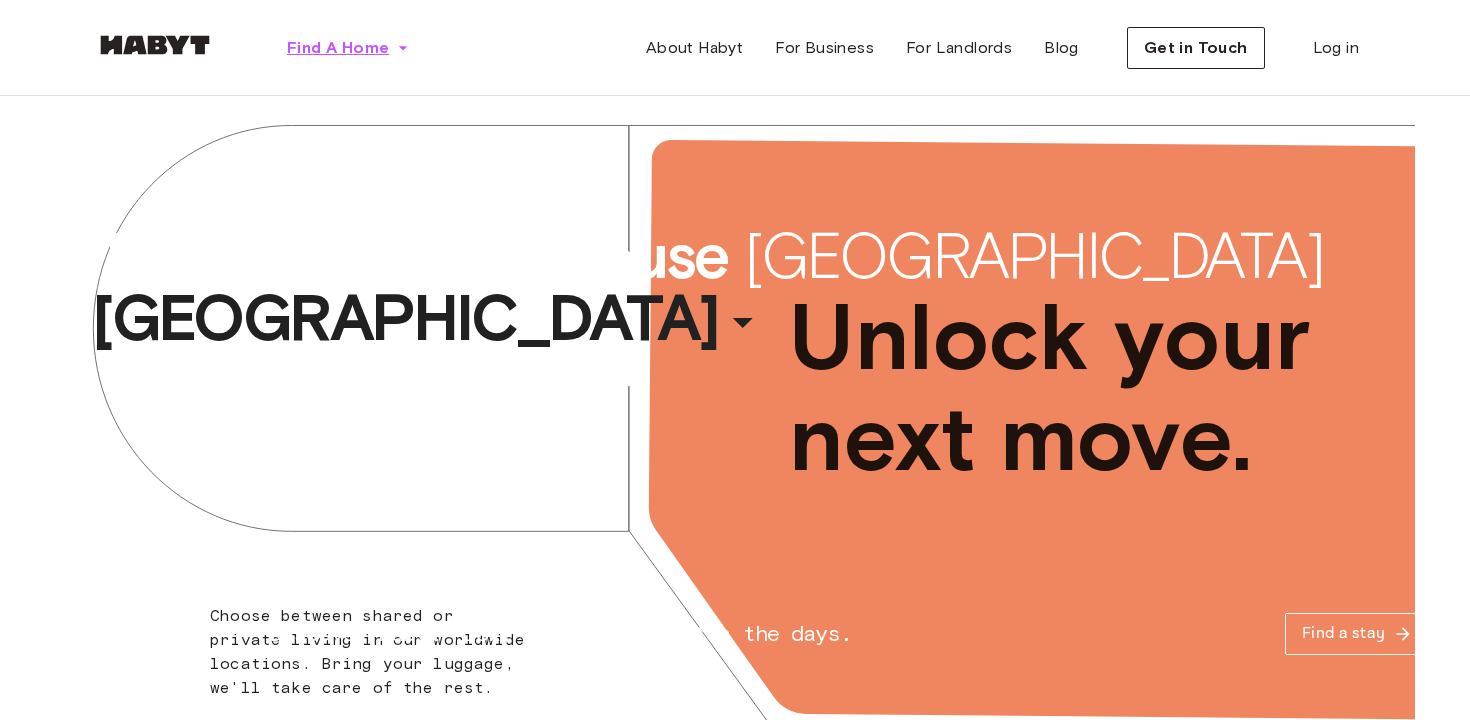 click on "Find A Home" at bounding box center [338, 48] 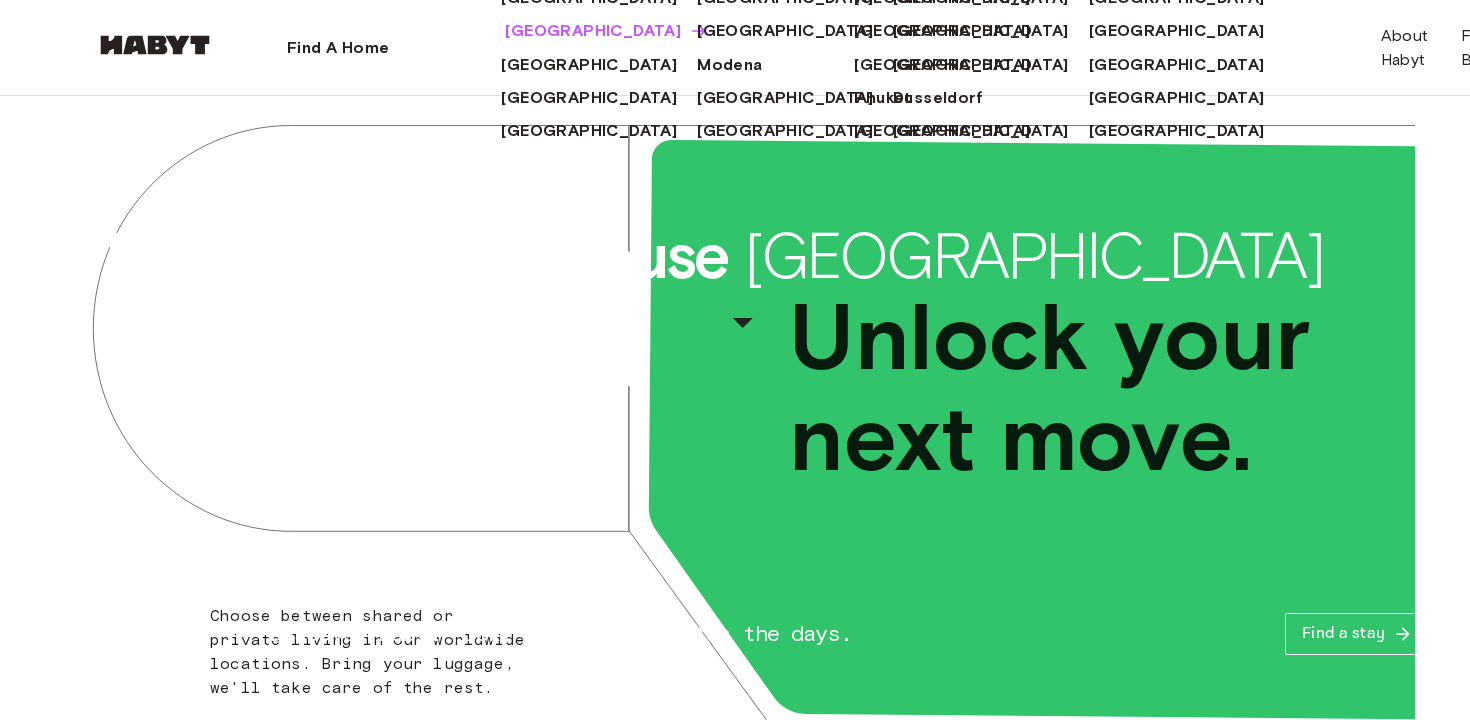 click on "[GEOGRAPHIC_DATA]" at bounding box center (593, 31) 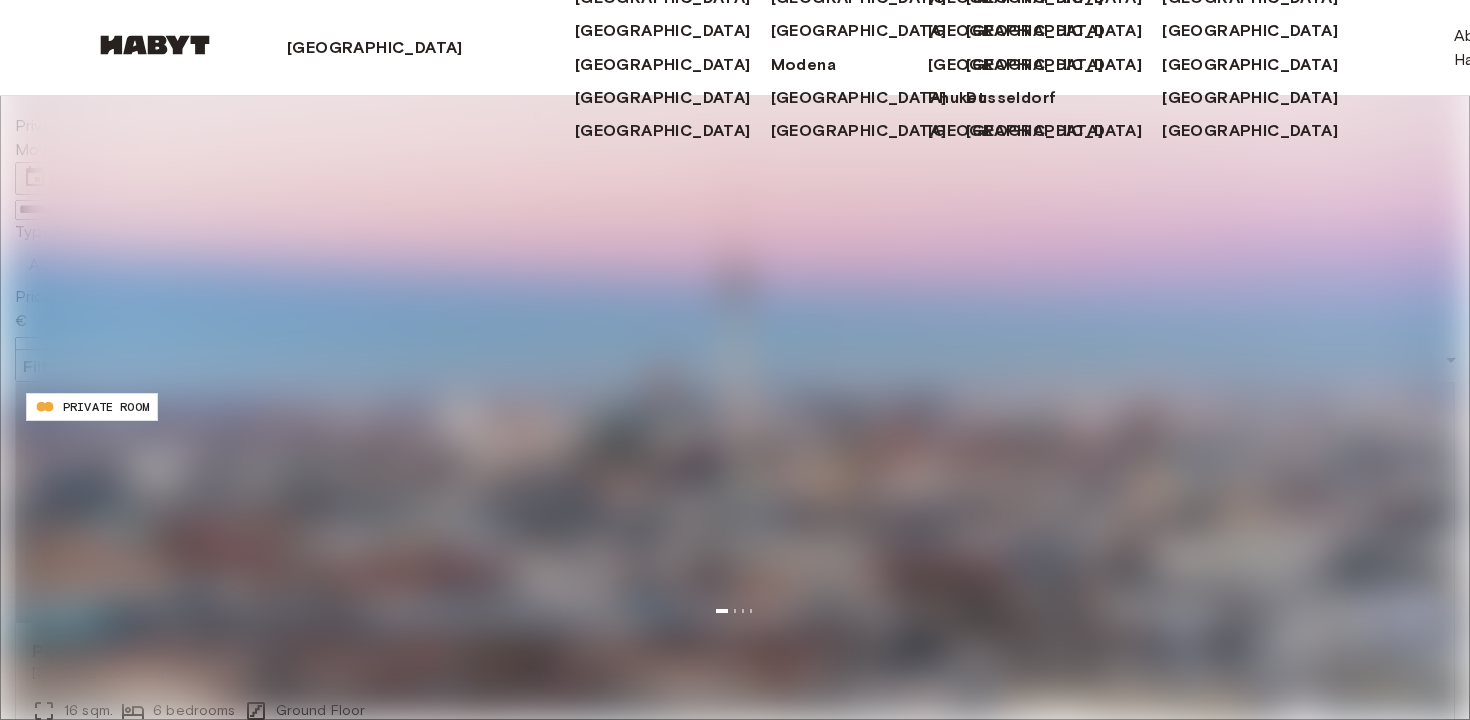 scroll, scrollTop: 151, scrollLeft: 0, axis: vertical 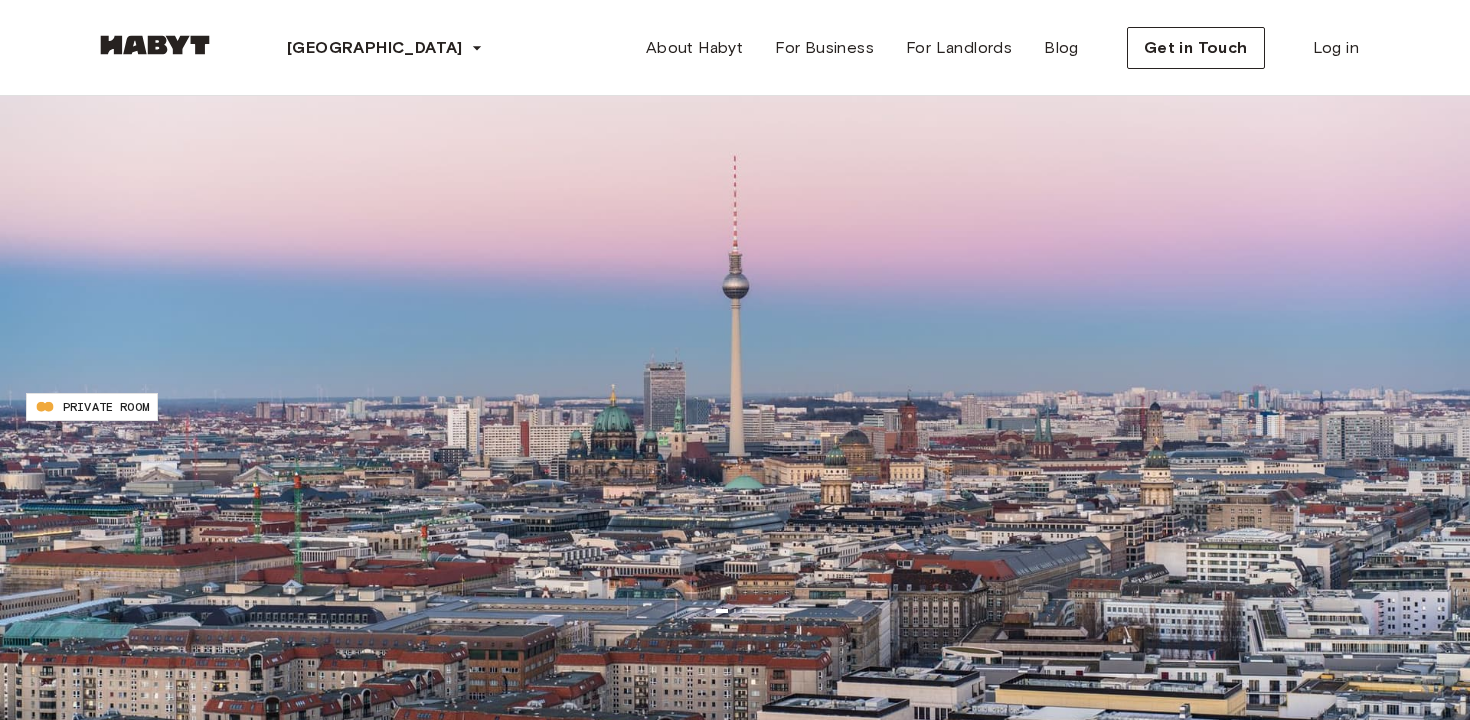click on "**********" at bounding box center [735, 7019] 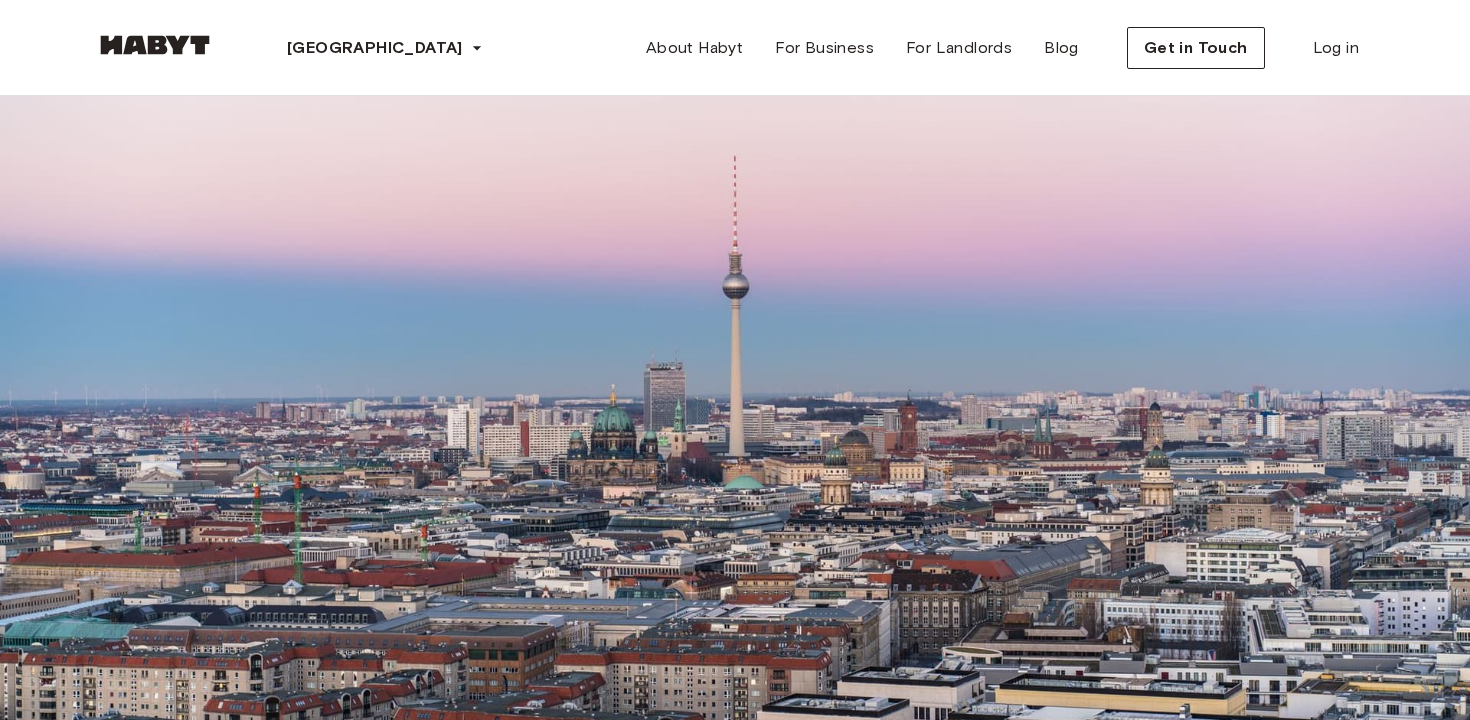 click at bounding box center (52, 15815) 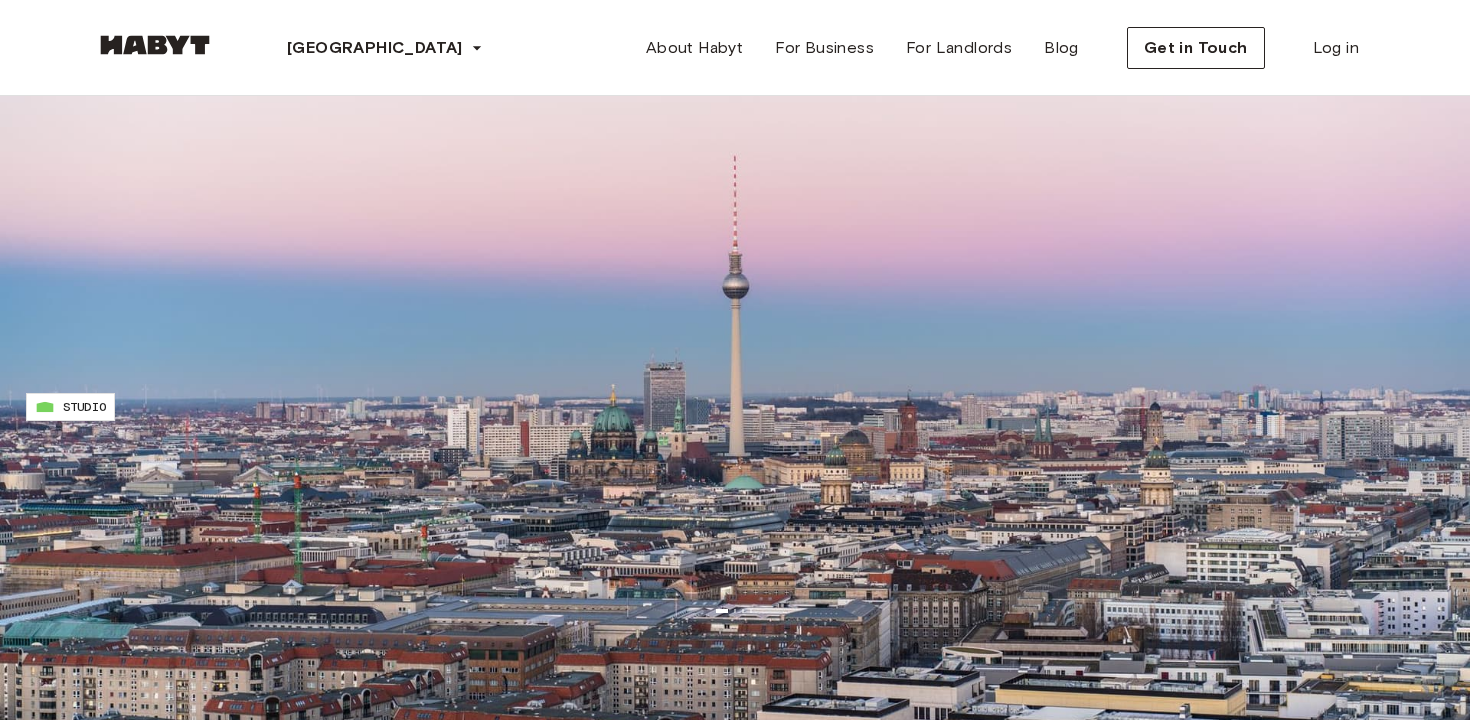 click on "**********" at bounding box center (86, 210) 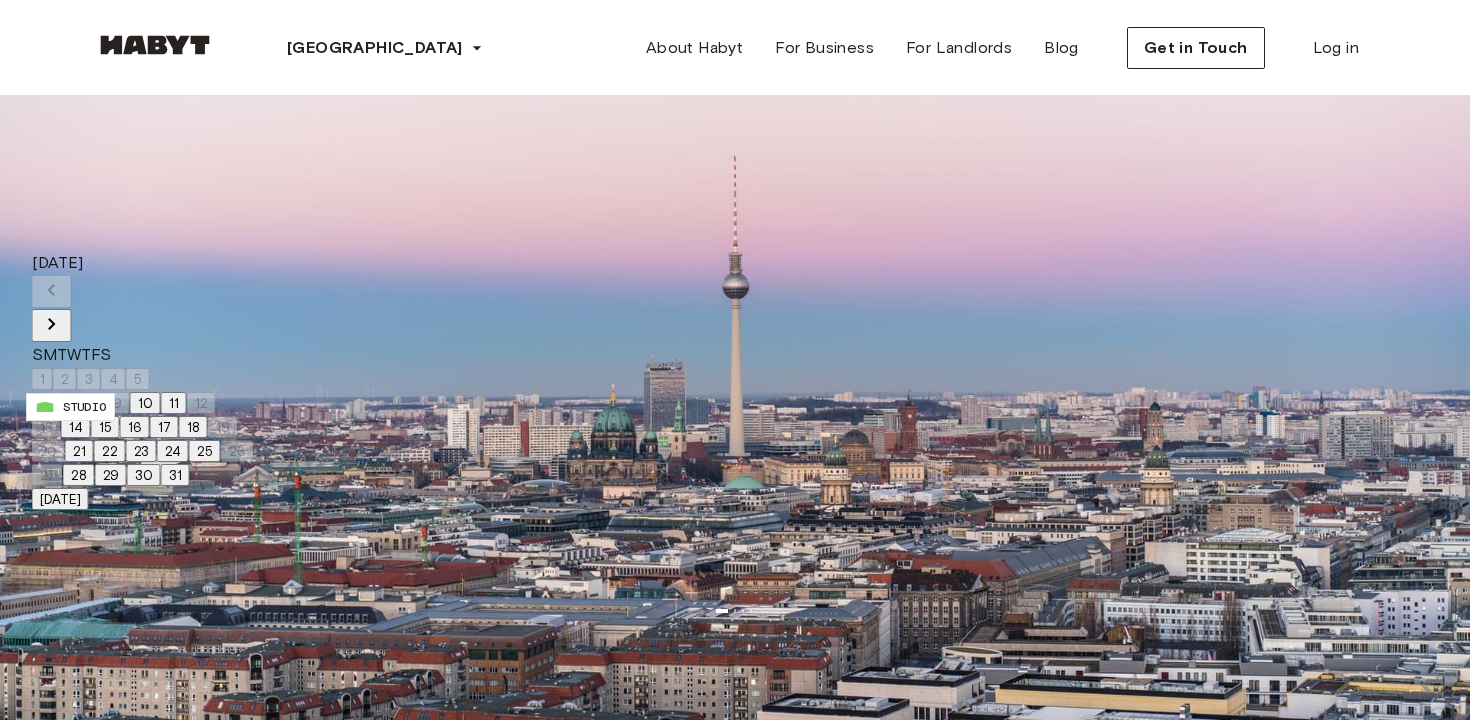 click 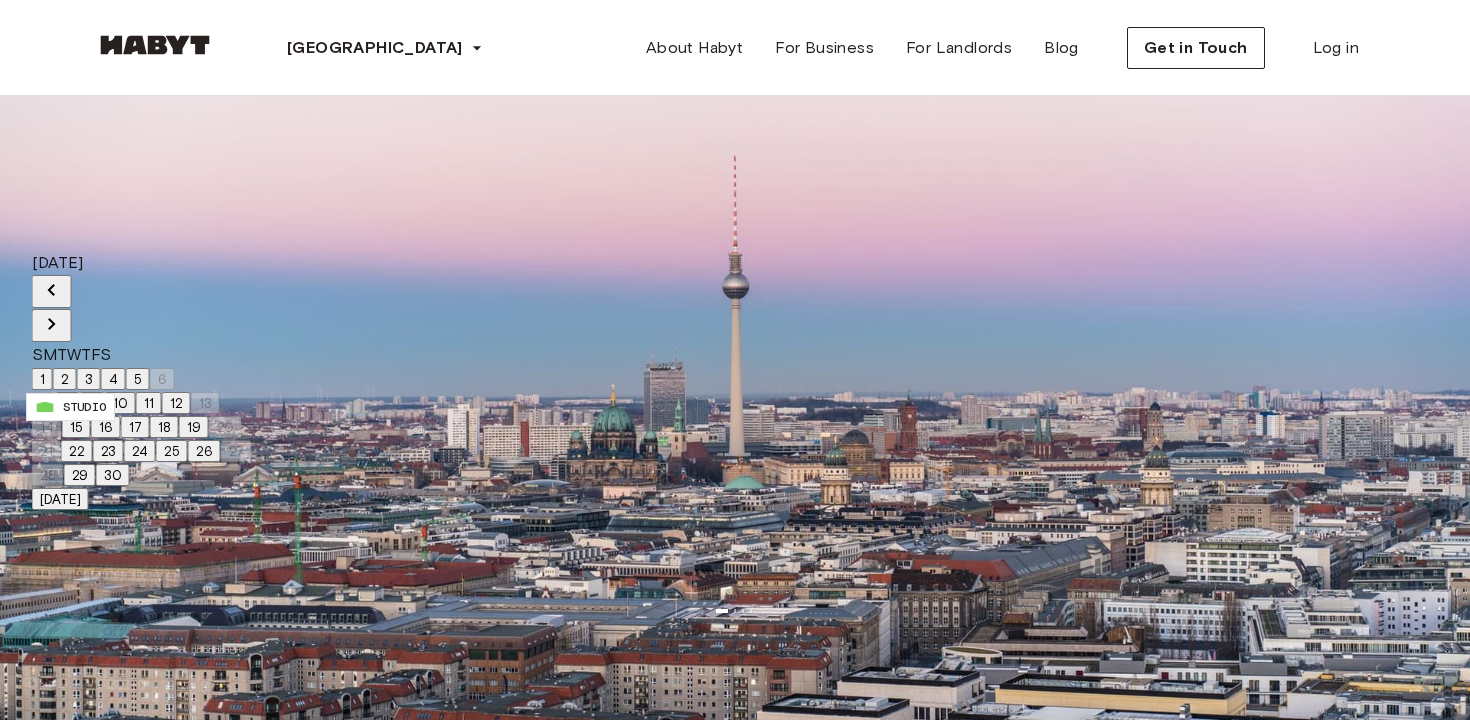 click on "8" at bounding box center [68, 403] 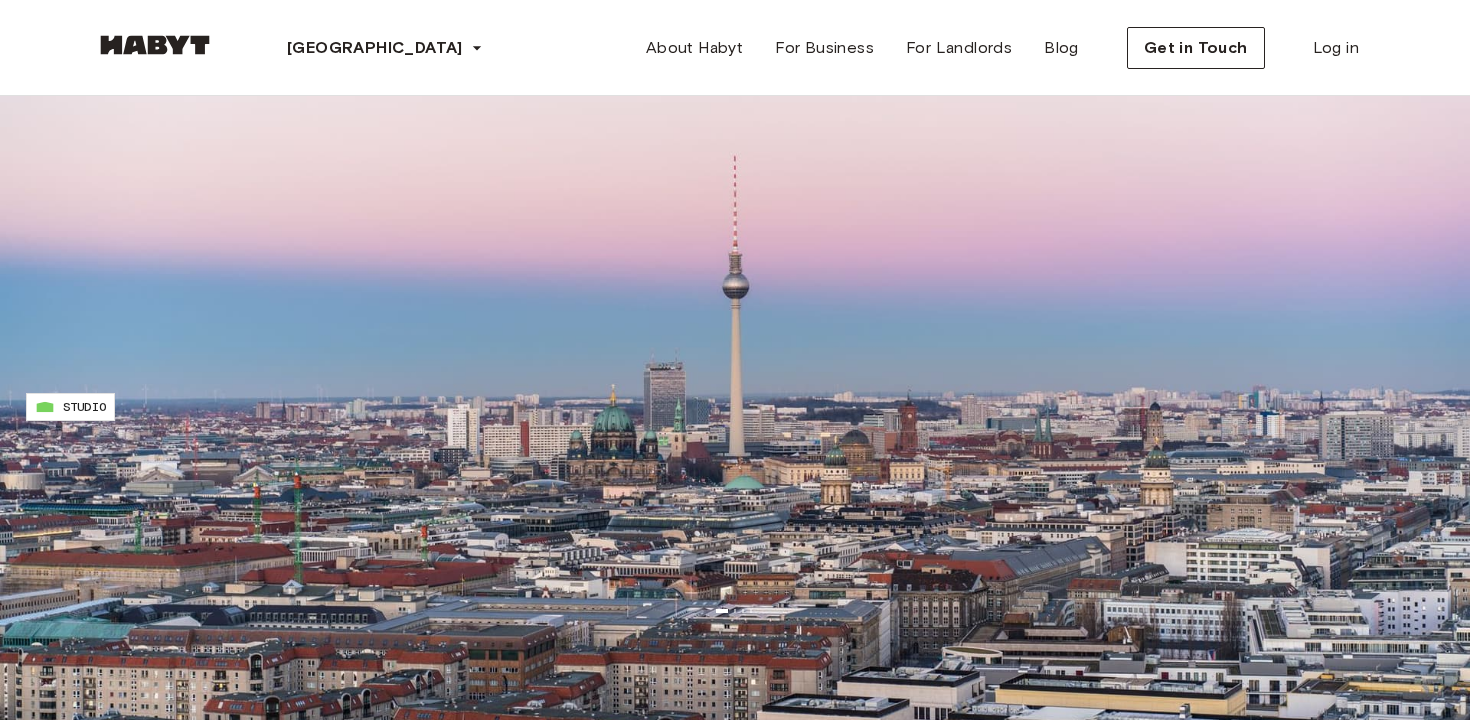 type on "**********" 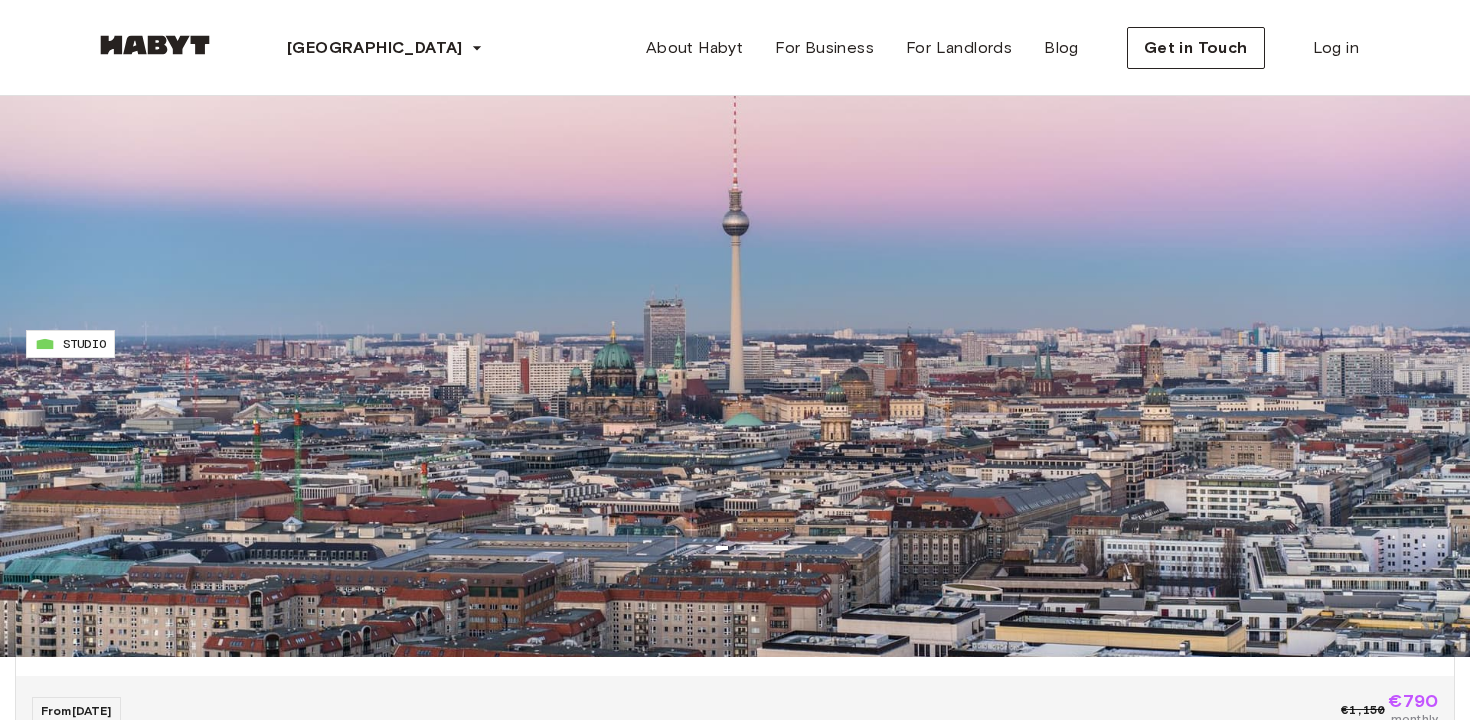 scroll, scrollTop: 71, scrollLeft: 0, axis: vertical 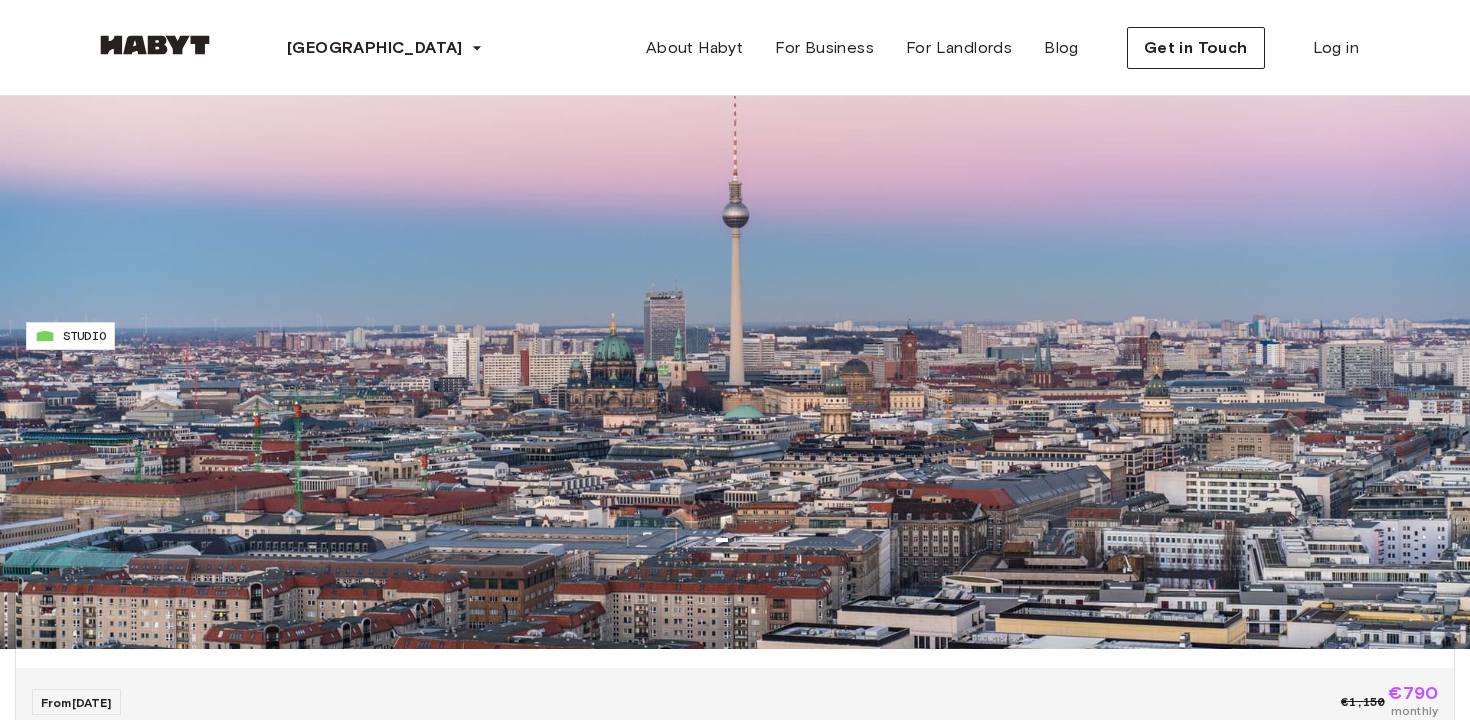 click 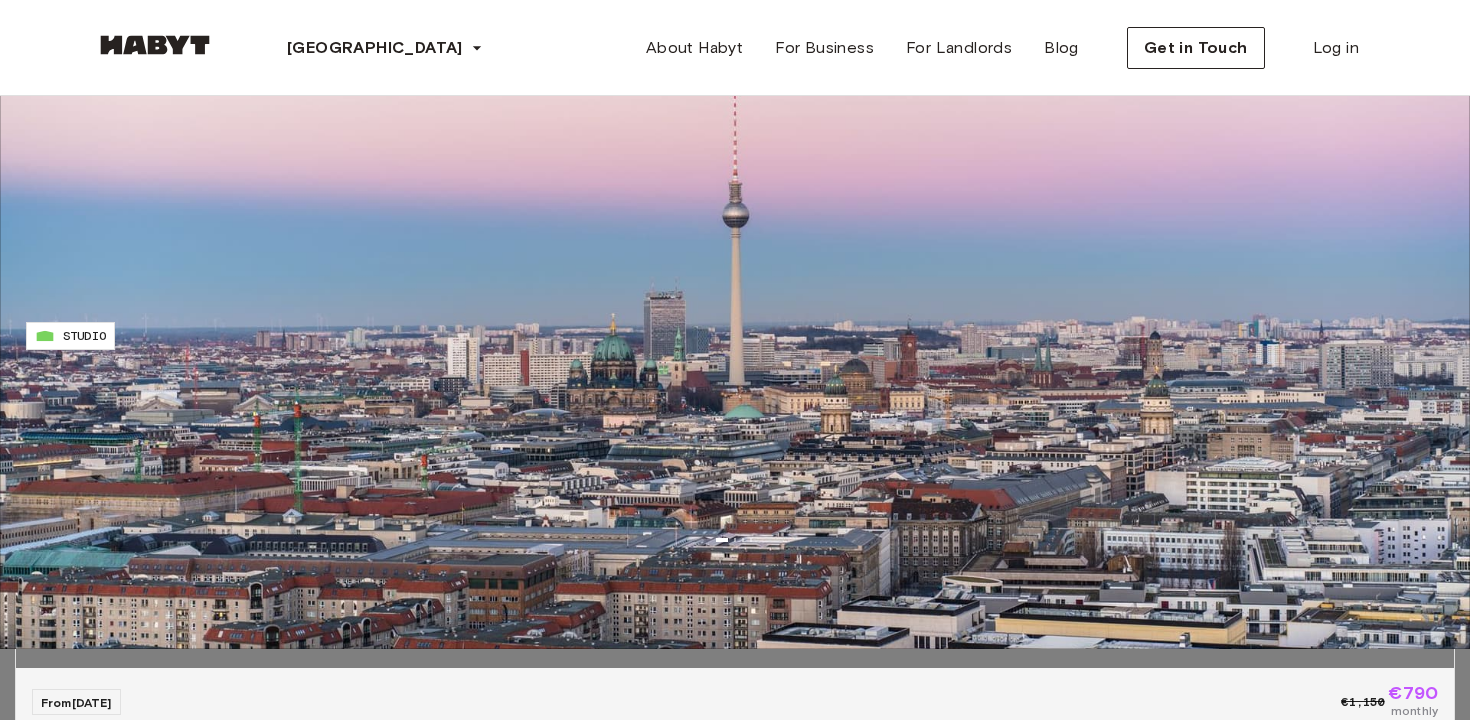 click at bounding box center [735, 360] 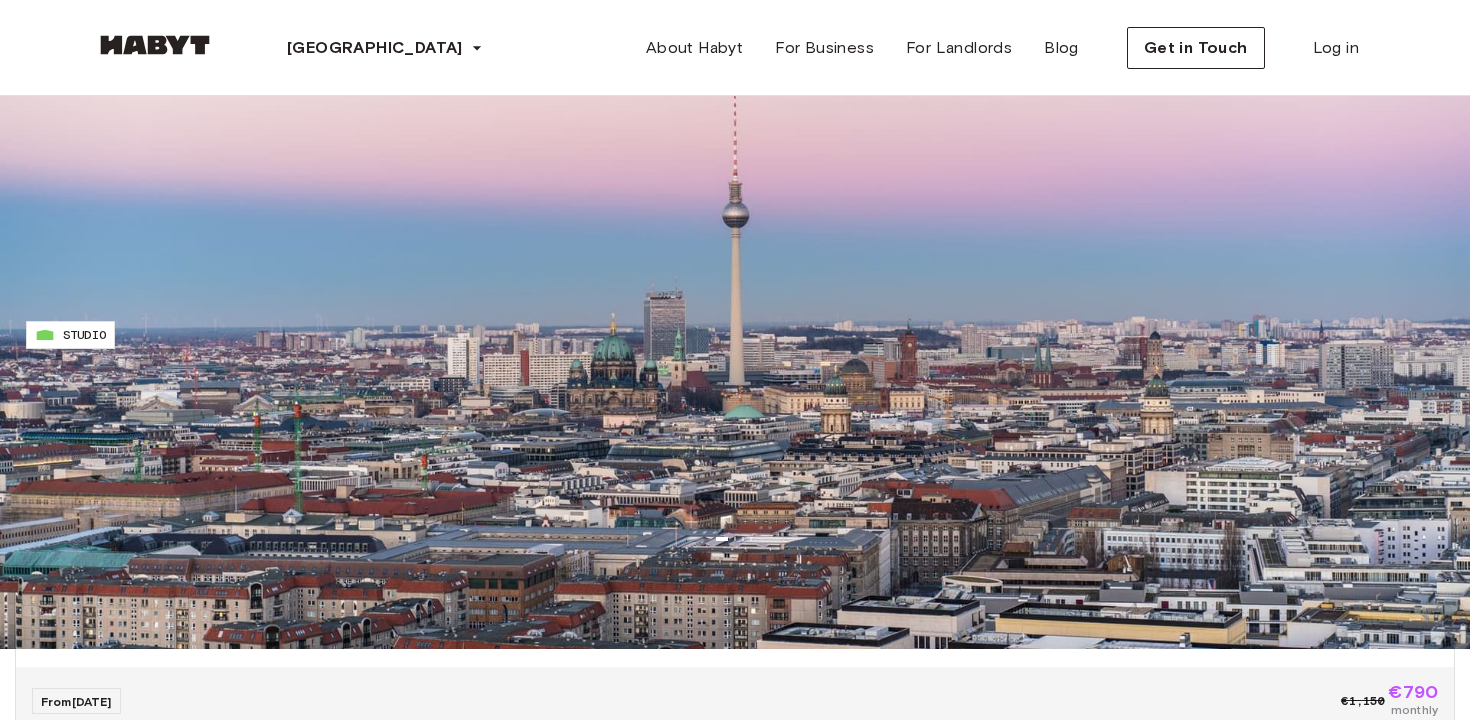 click on "5 listings" at bounding box center (217, 9146) 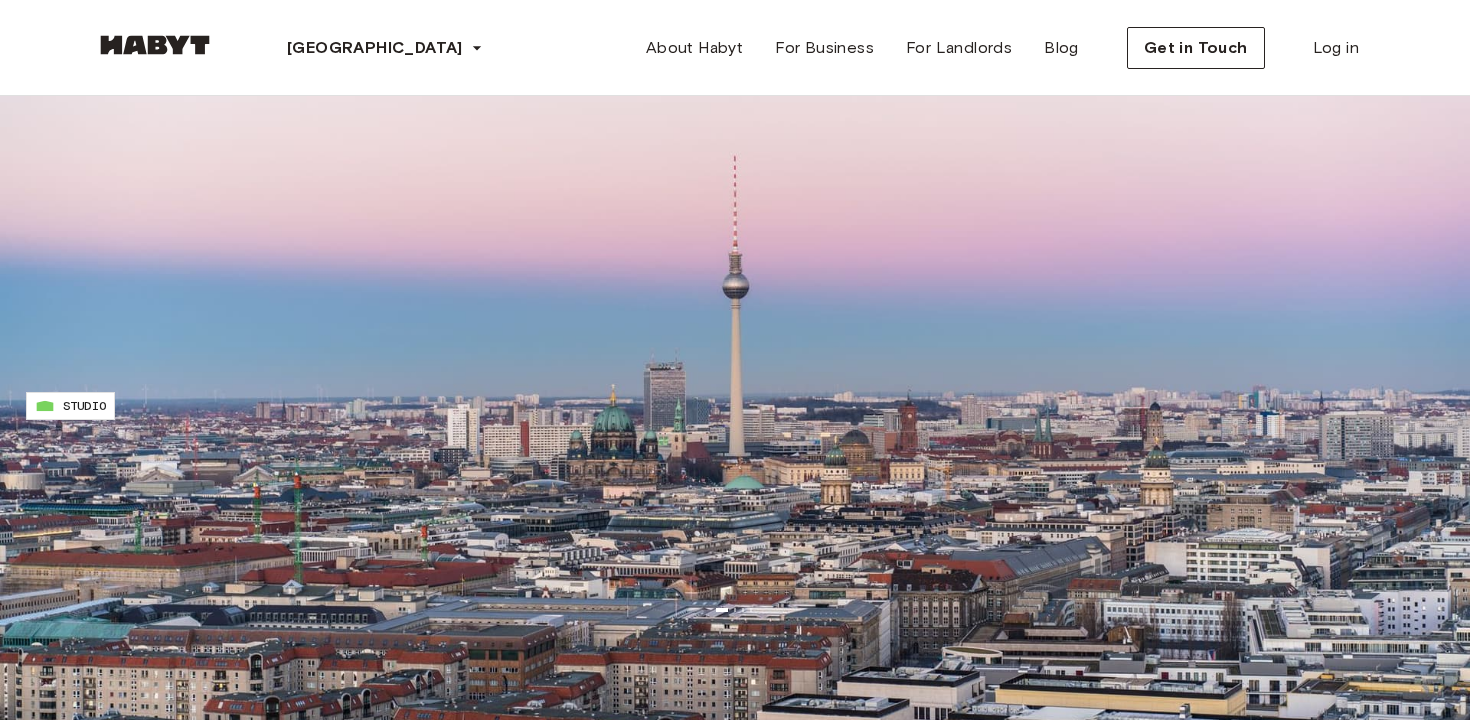 click on "**********" at bounding box center [735, 259] 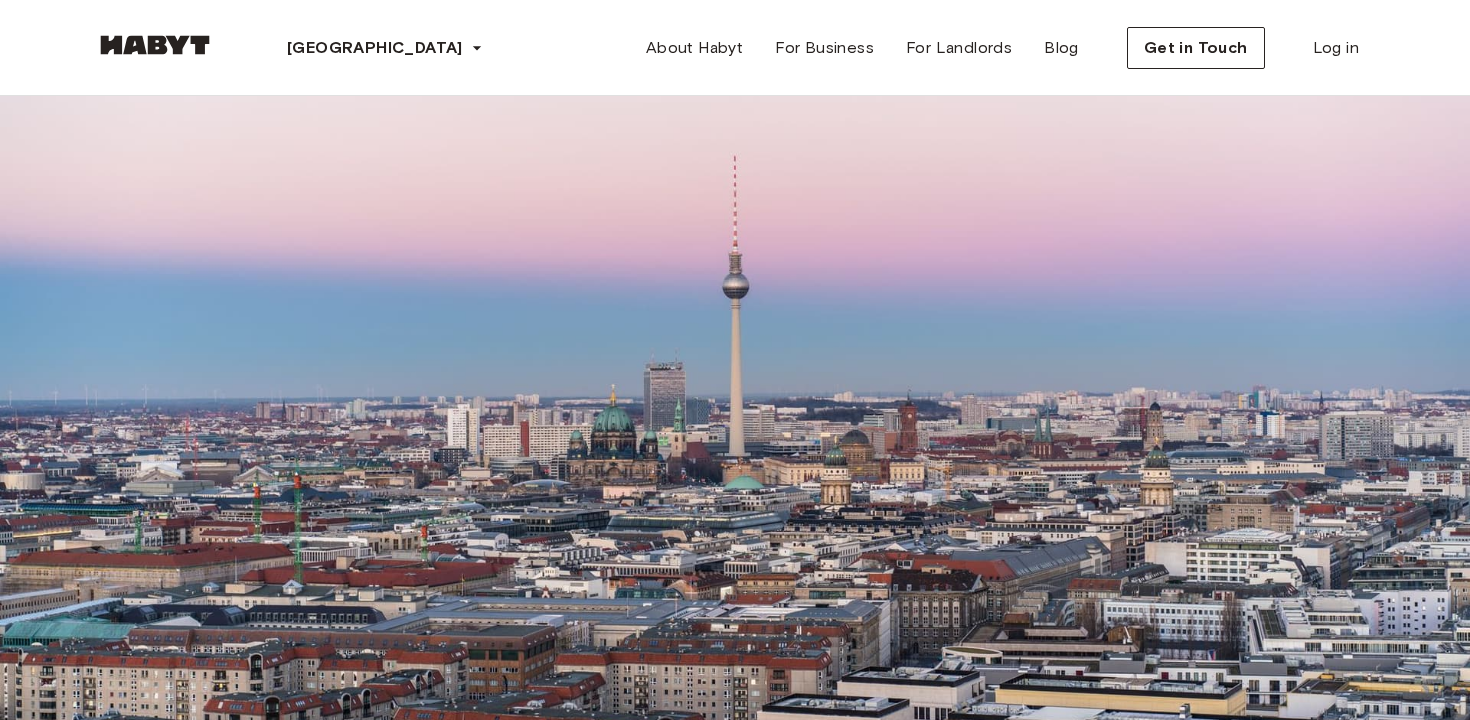 click on "**********" at bounding box center [735, 7256] 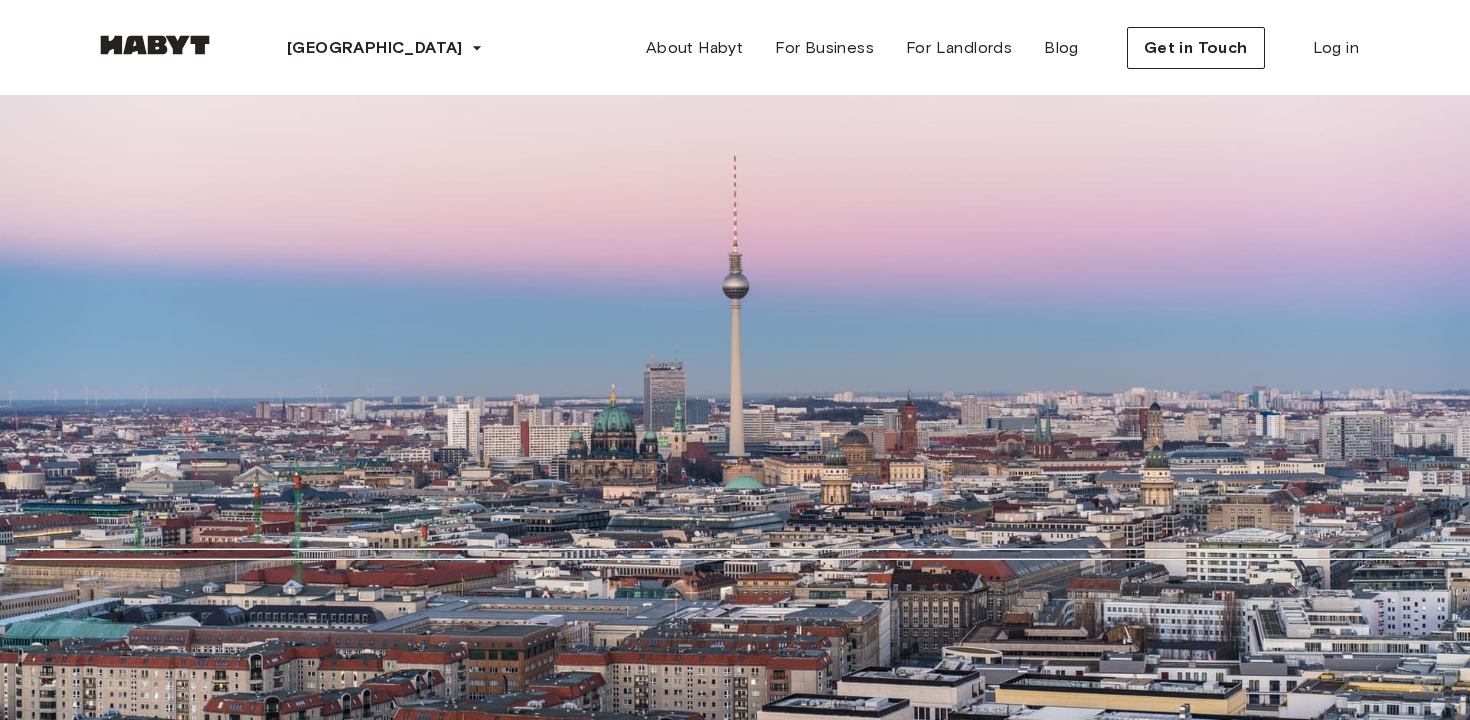 click on "**********" at bounding box center [86, 210] 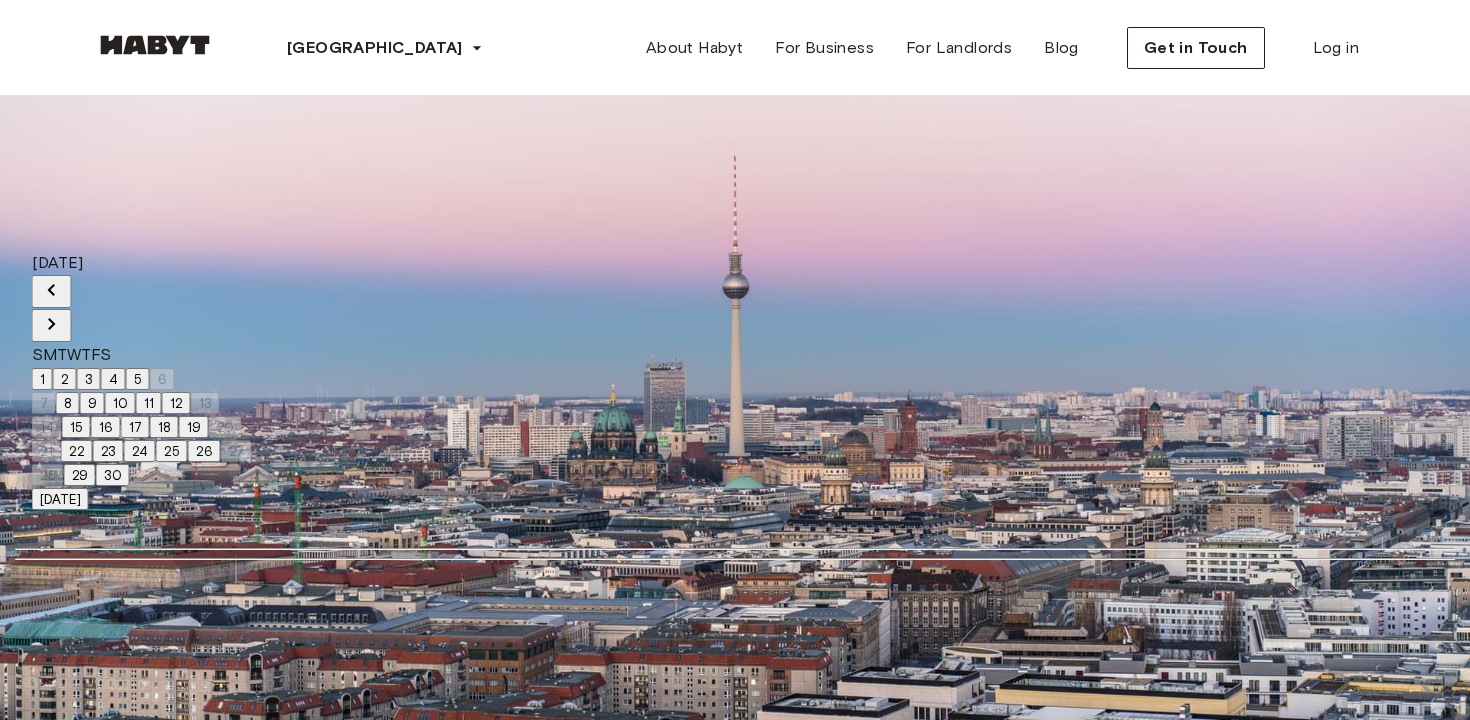 click on "9" at bounding box center [92, 403] 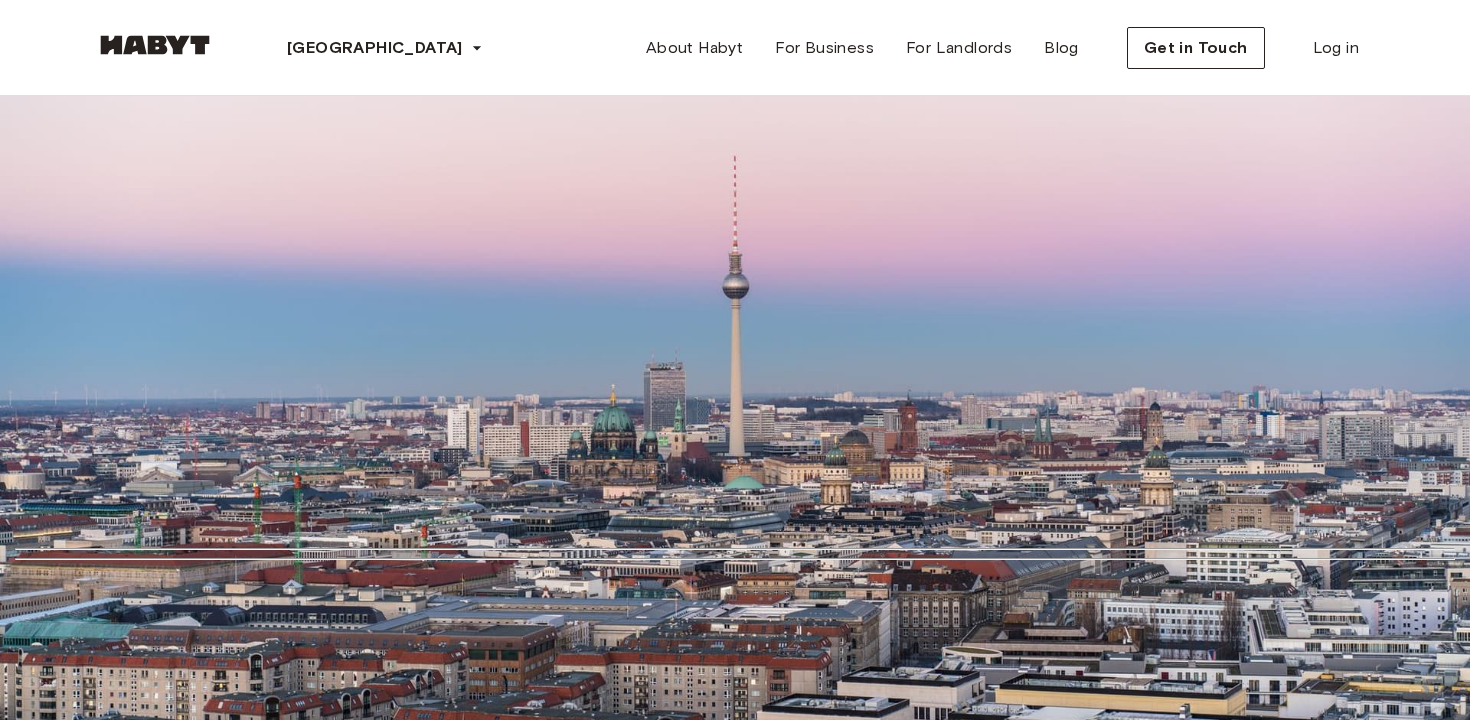 click on "**********" at bounding box center [86, 210] 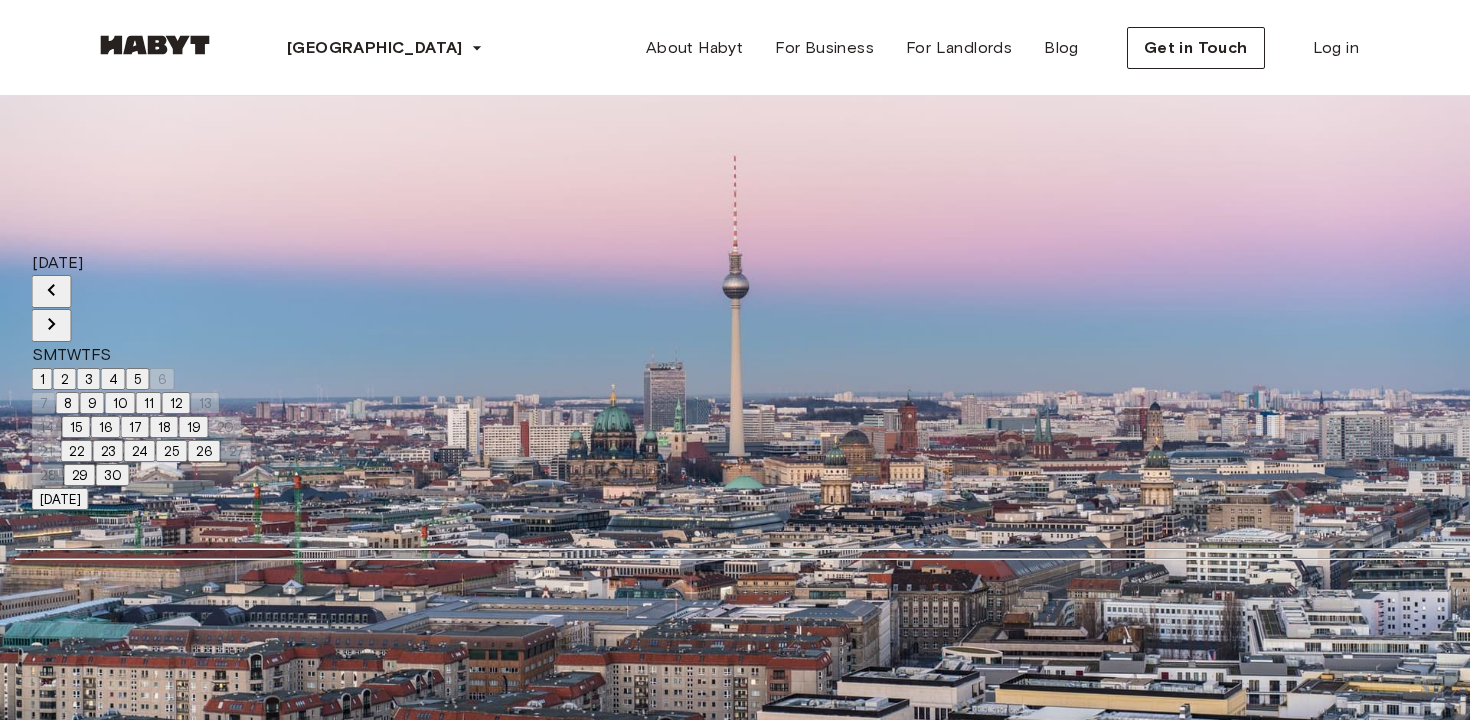 click 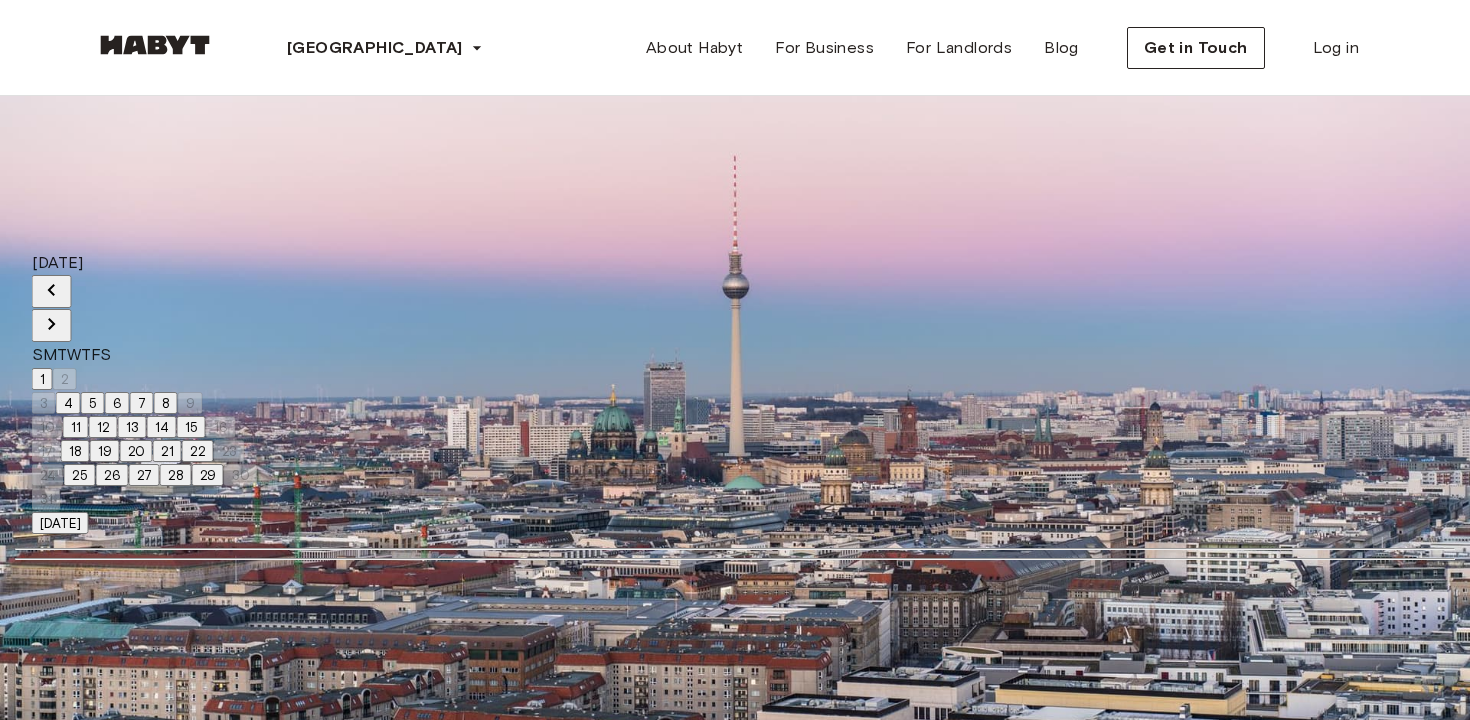 click on "29" at bounding box center (208, 475) 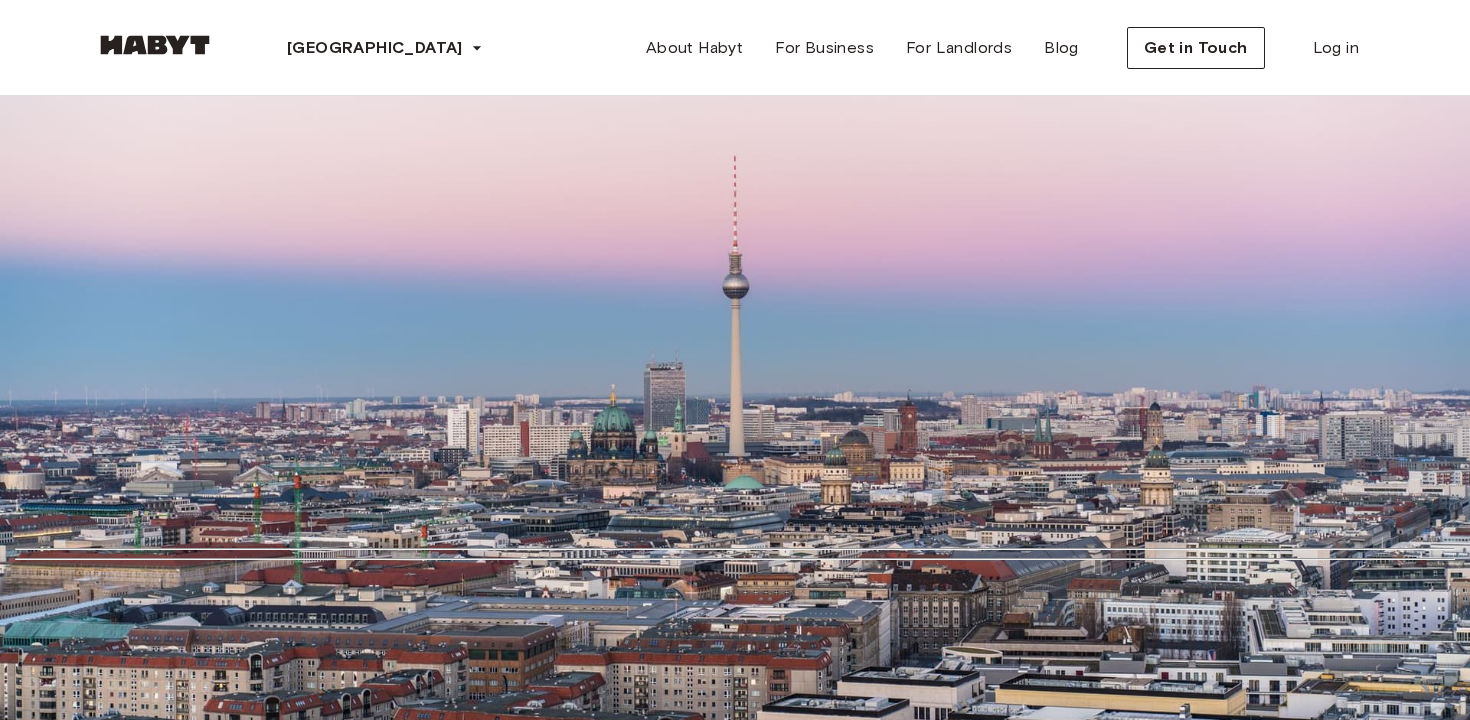 click on "**********" at bounding box center [86, 210] 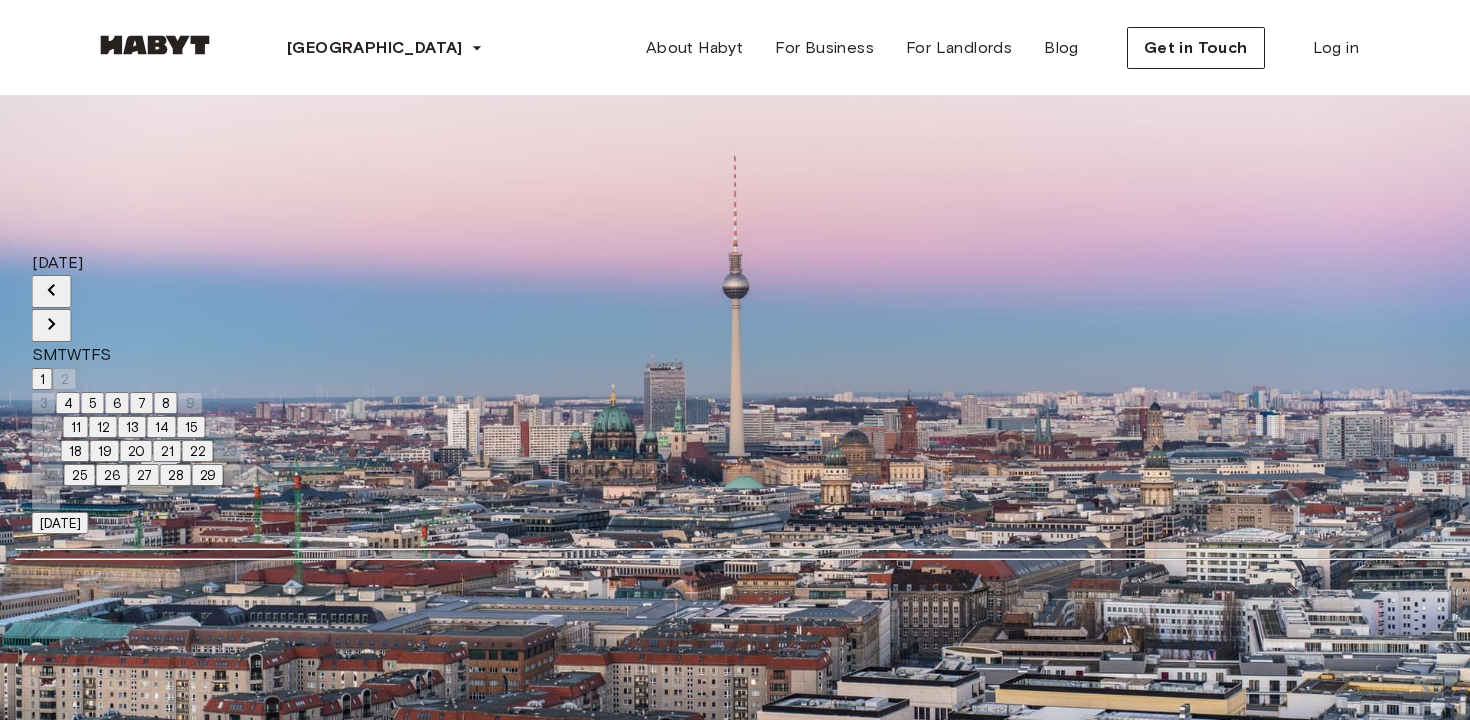 click on "4" at bounding box center [68, 403] 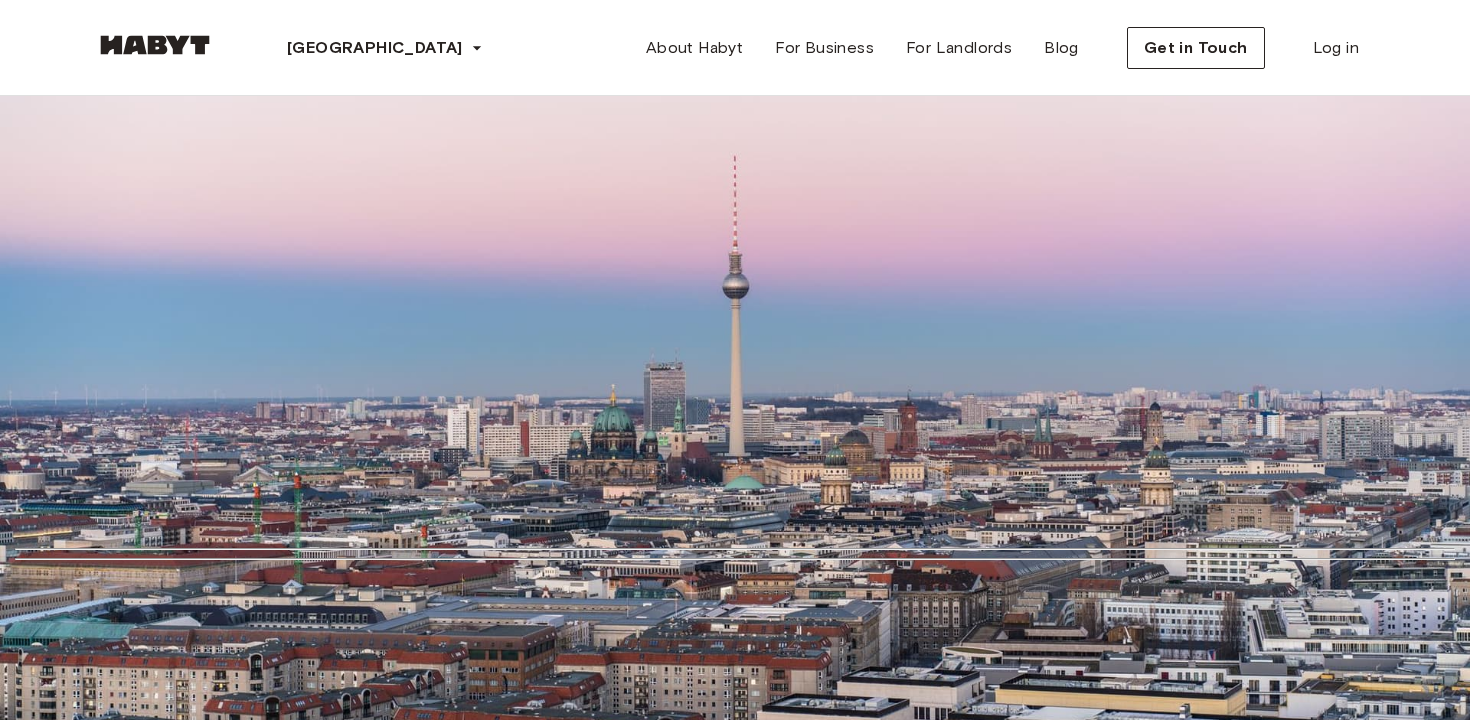 click on "**********" at bounding box center (86, 210) 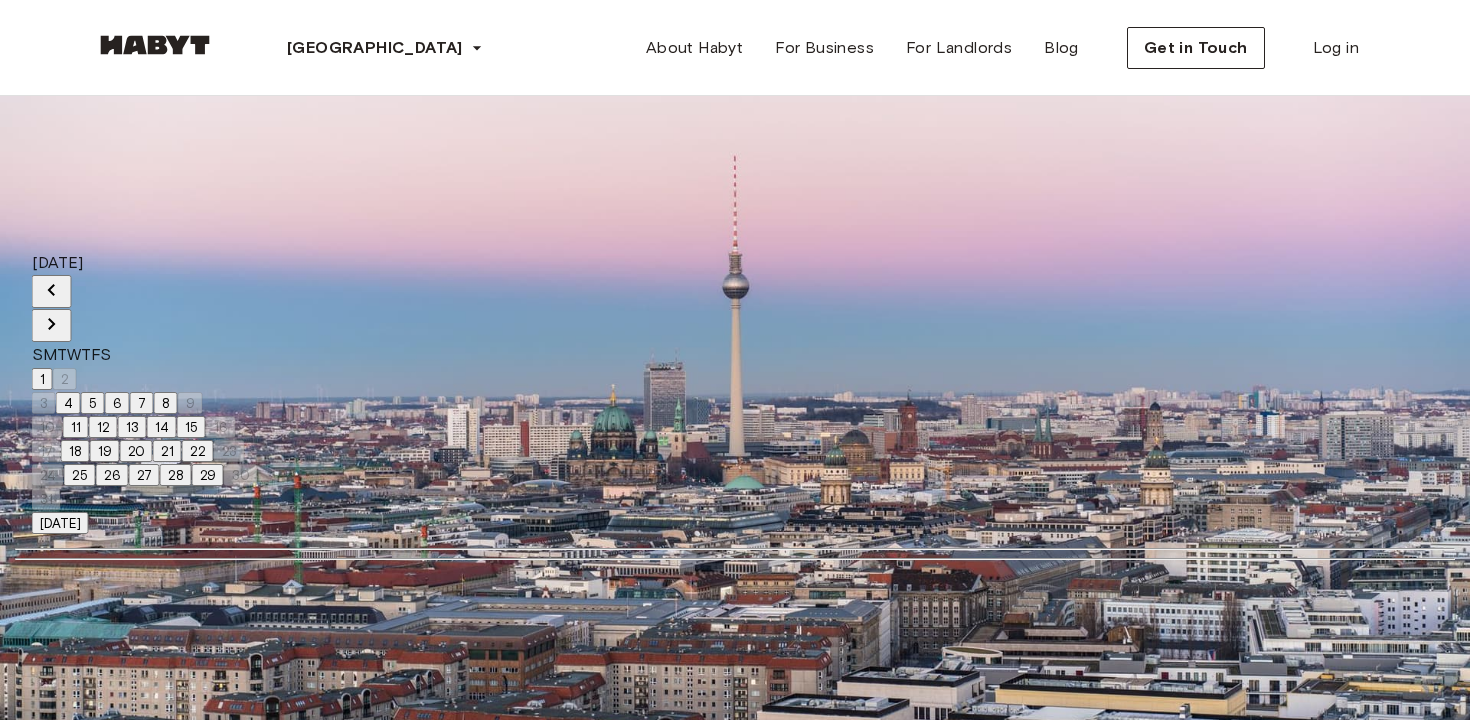 click on "Filters 2" at bounding box center [56, 365] 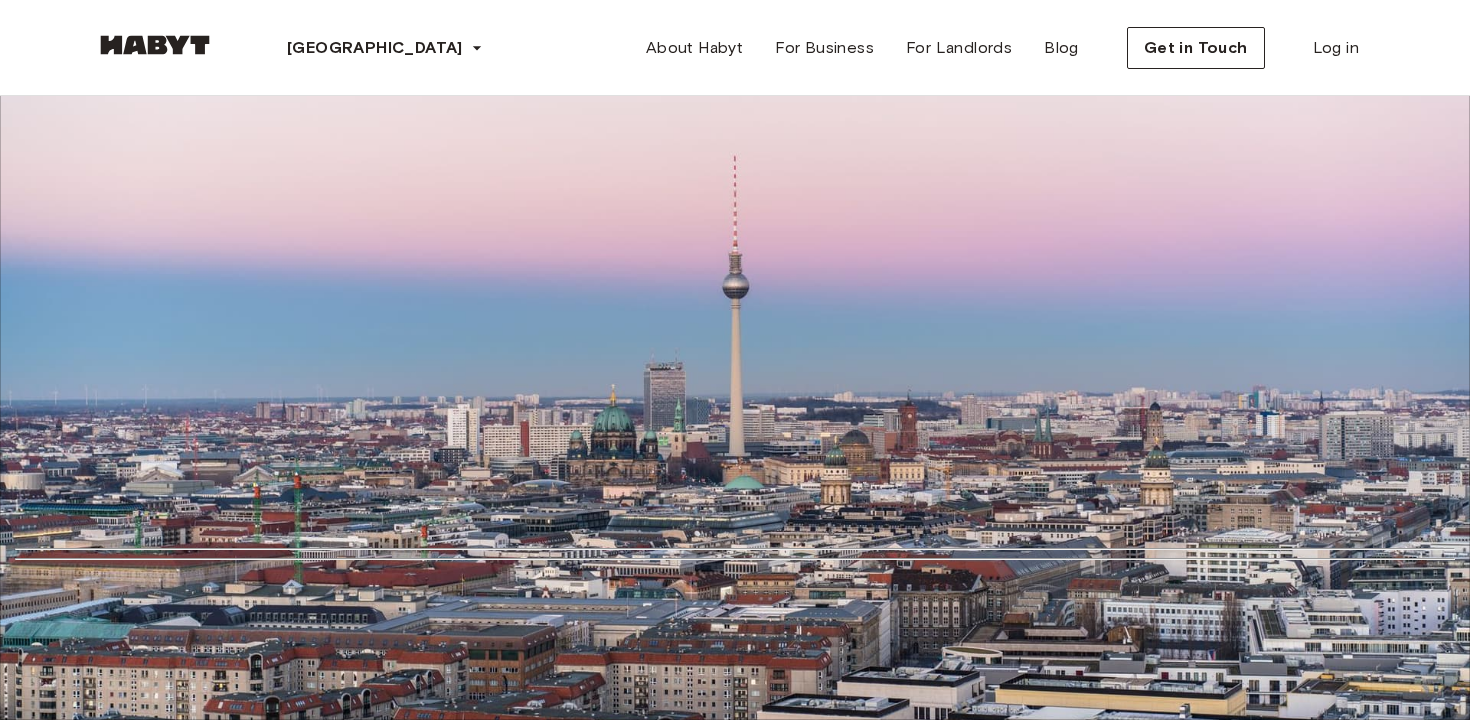scroll, scrollTop: 833, scrollLeft: 0, axis: vertical 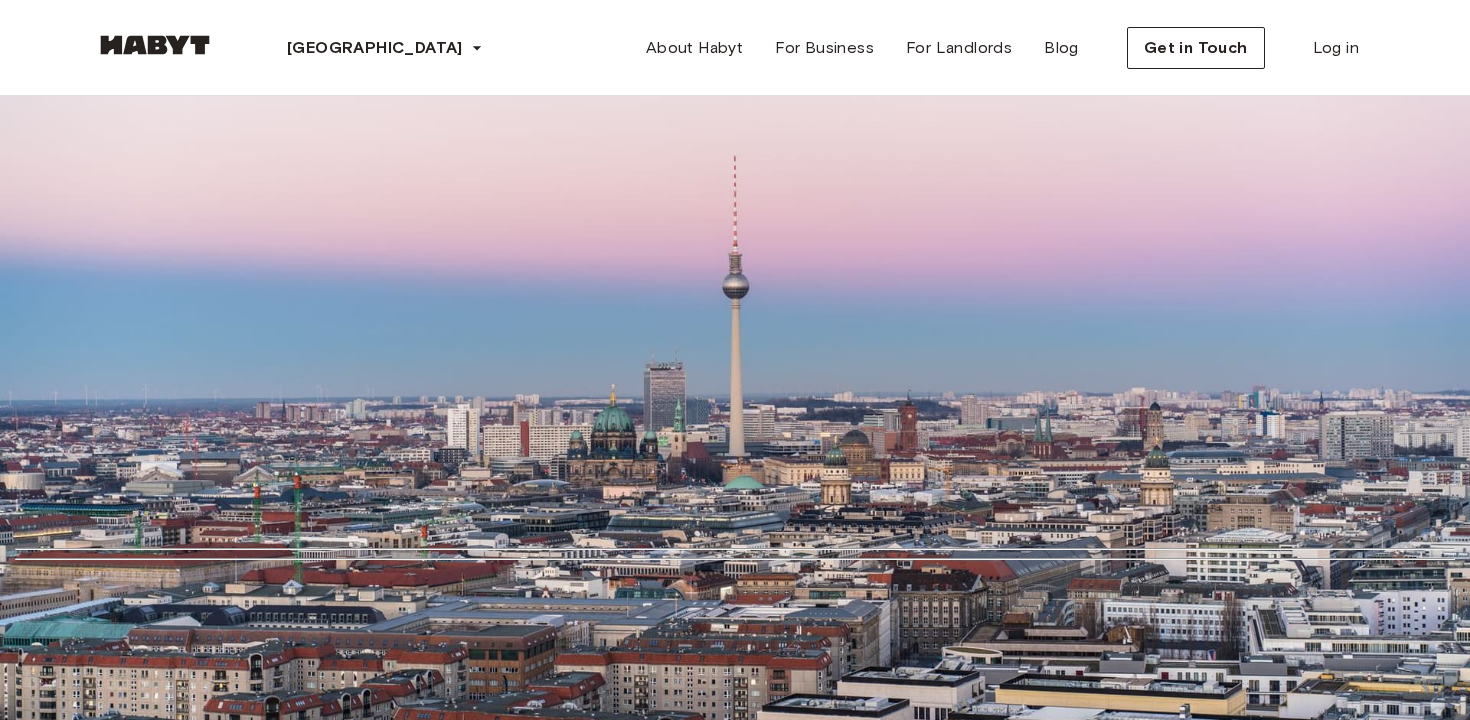 click on "**********" at bounding box center [86, 210] 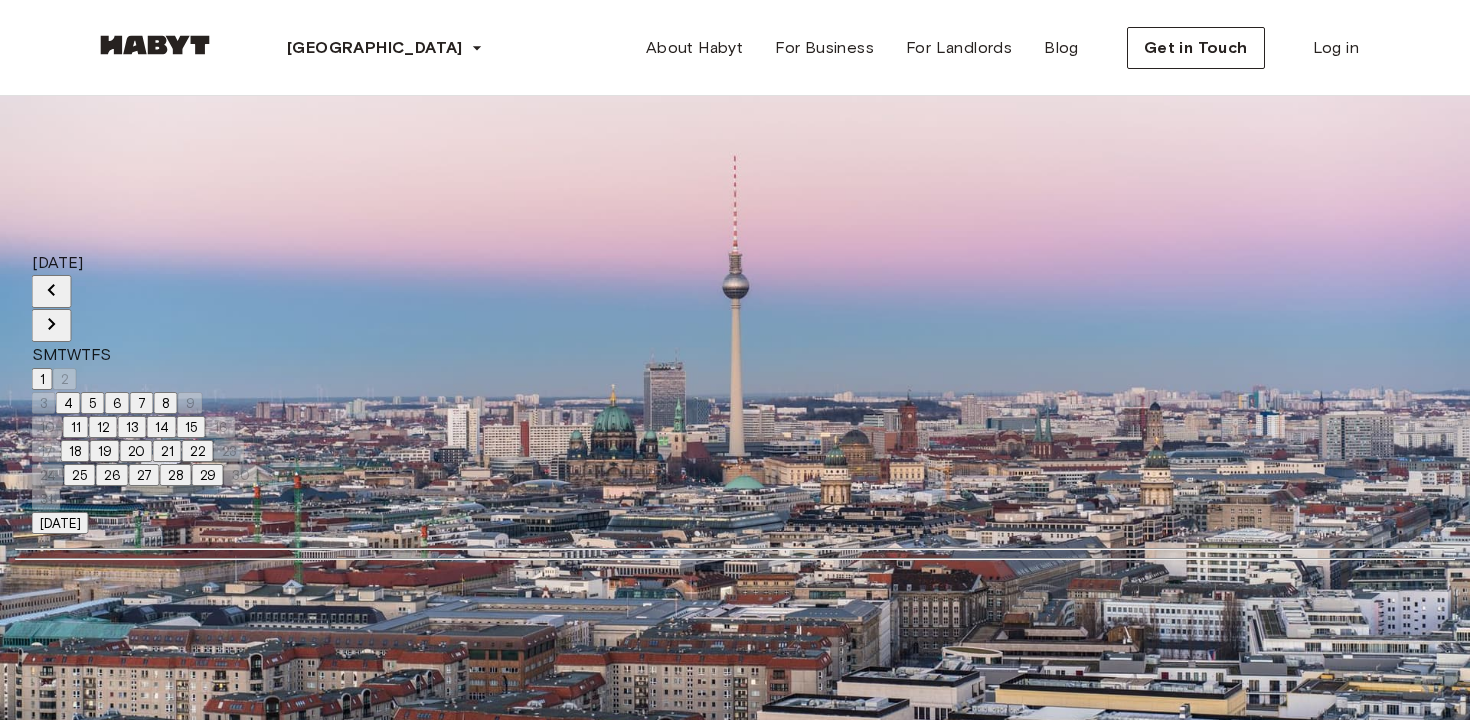 click 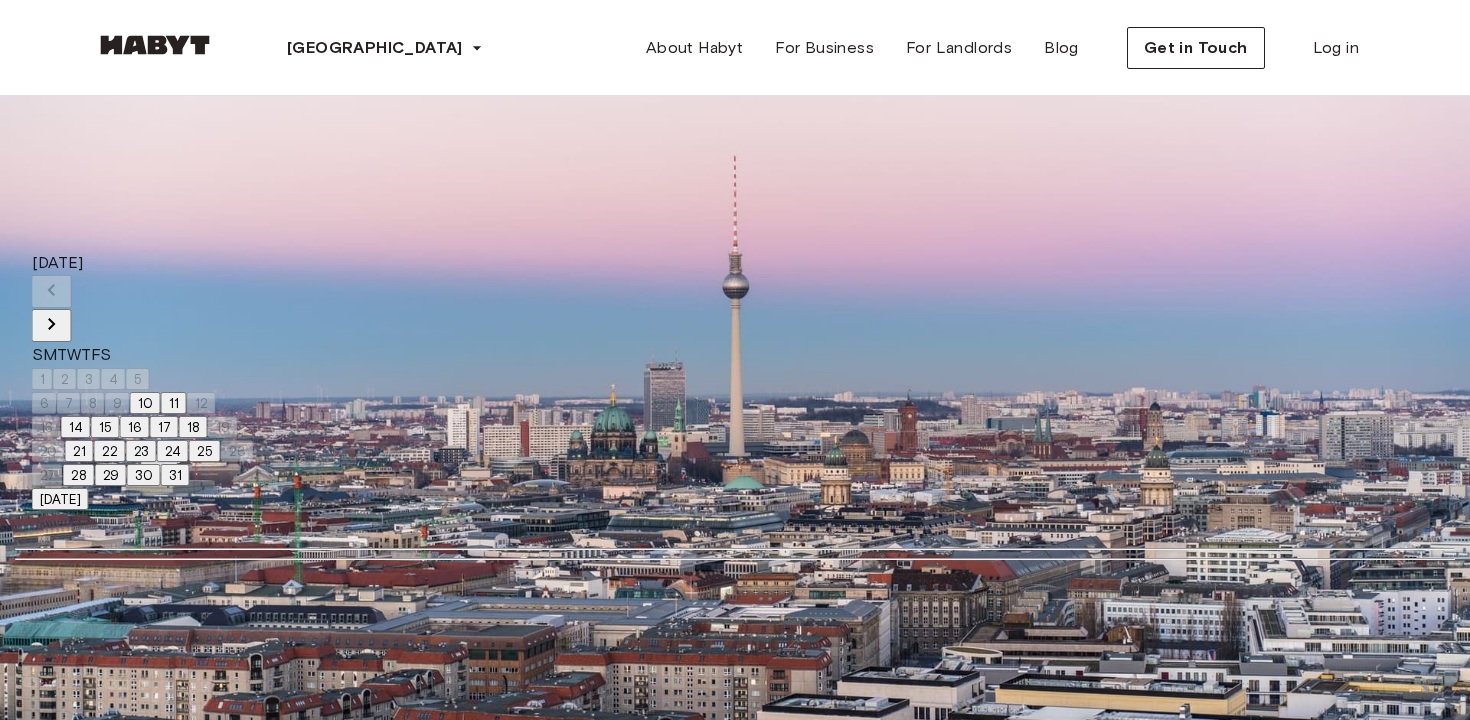 click at bounding box center (143, 309) 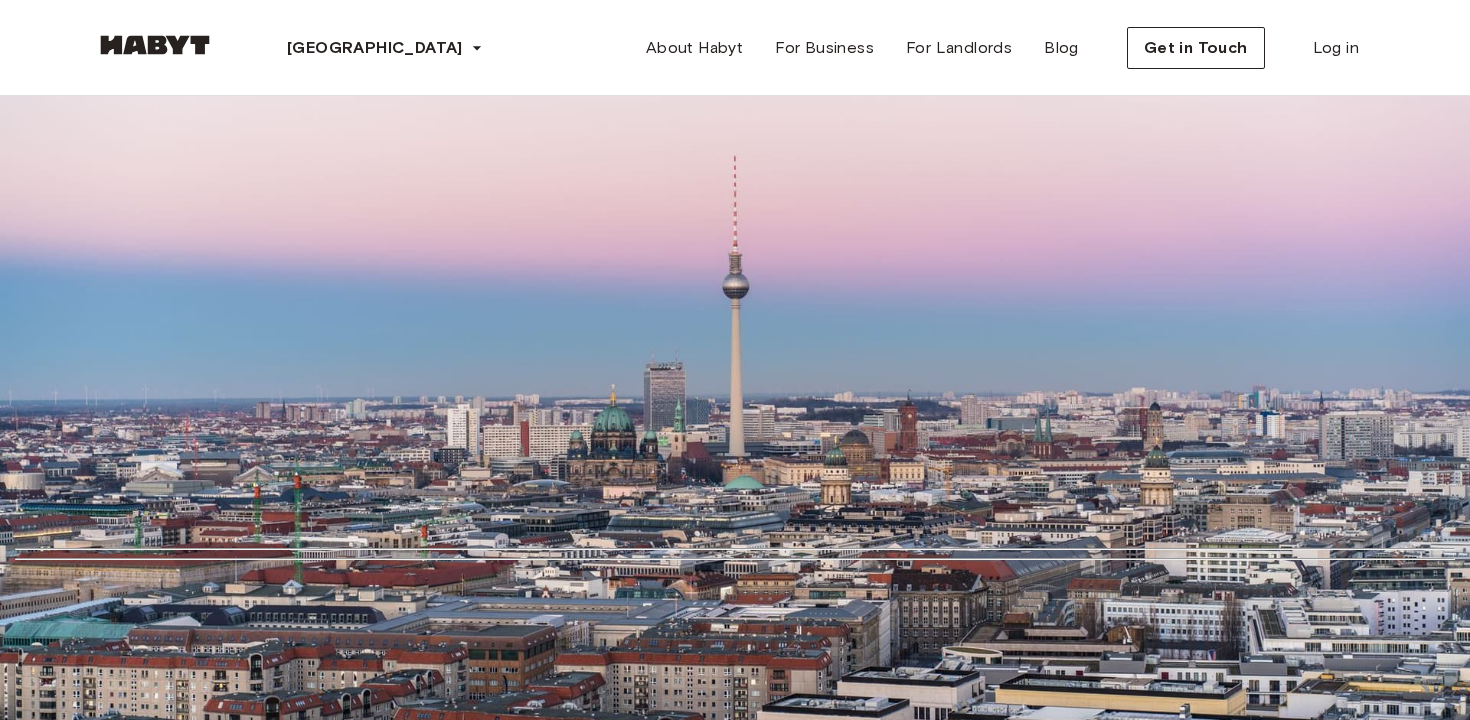 click on "**********" at bounding box center (86, 210) 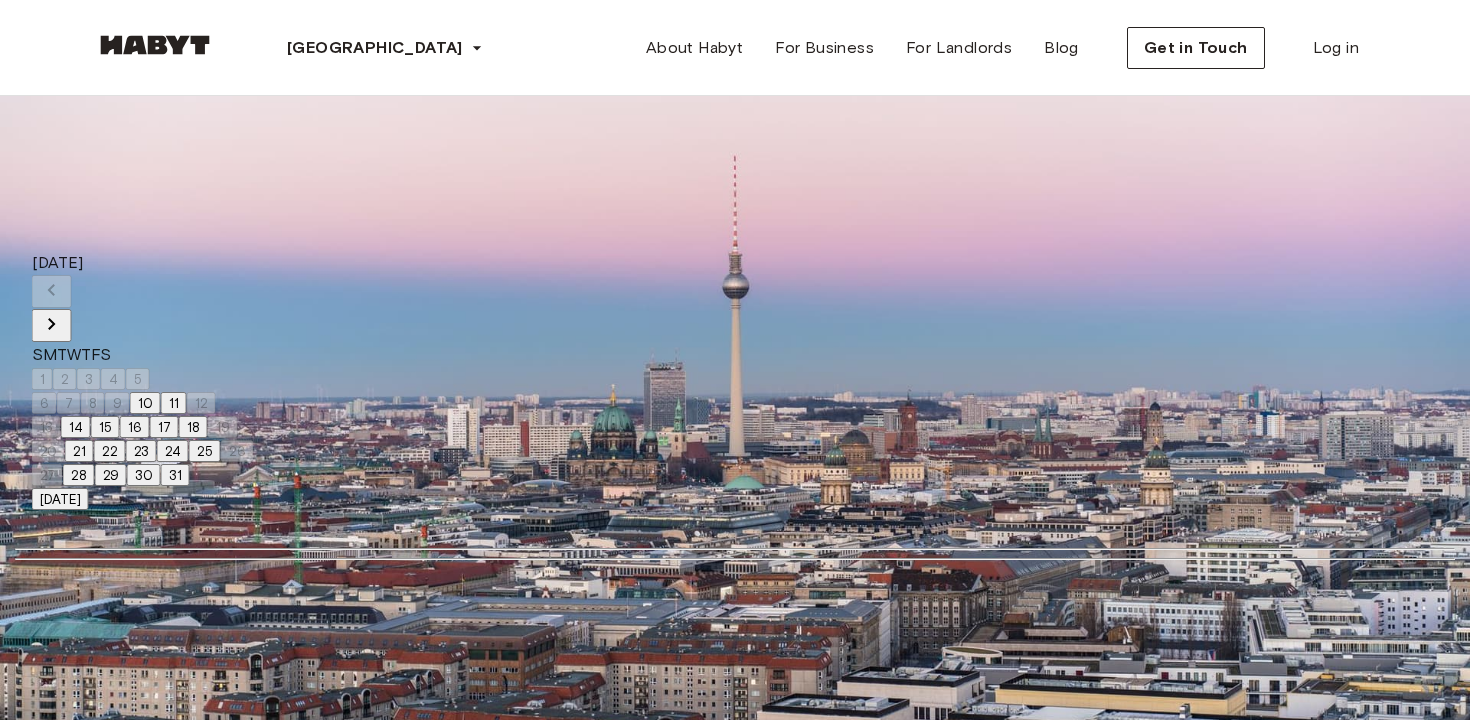 click 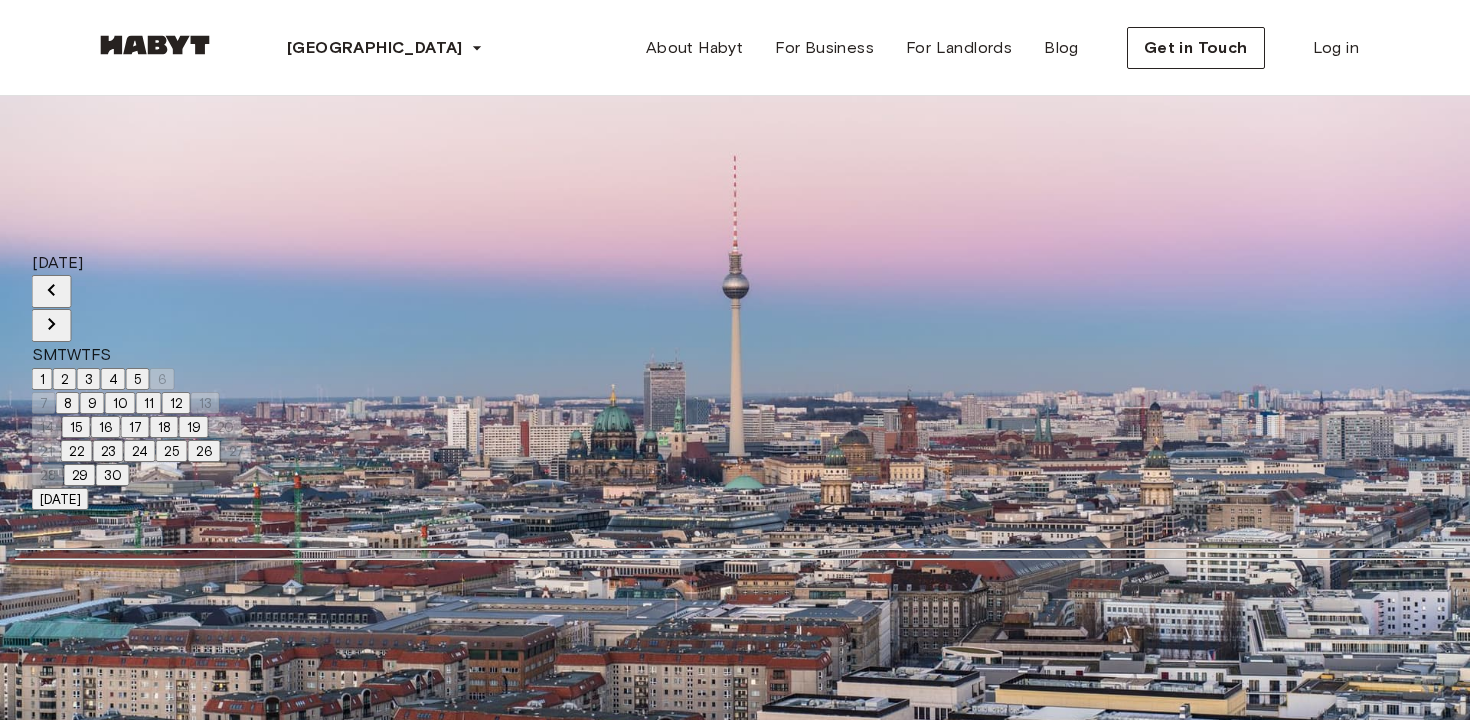click 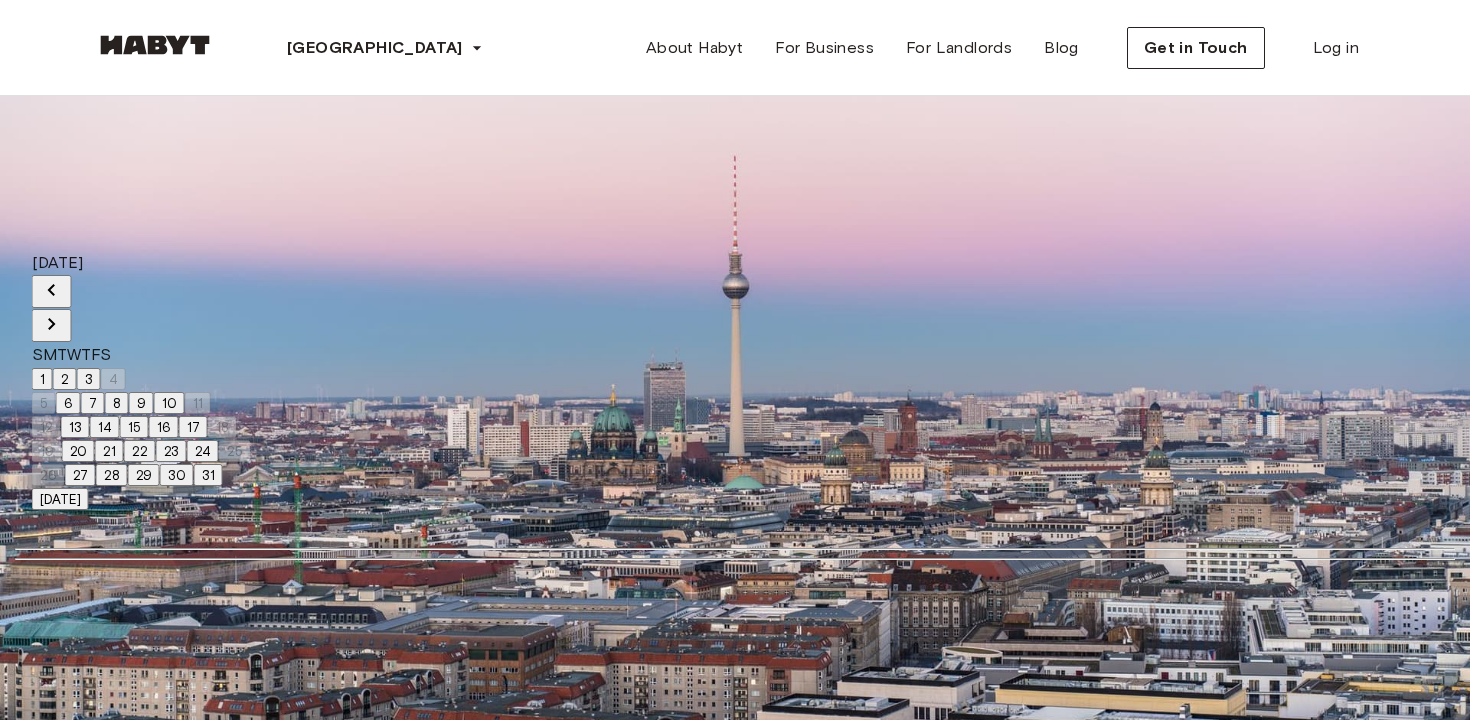 click on "1" at bounding box center [42, 379] 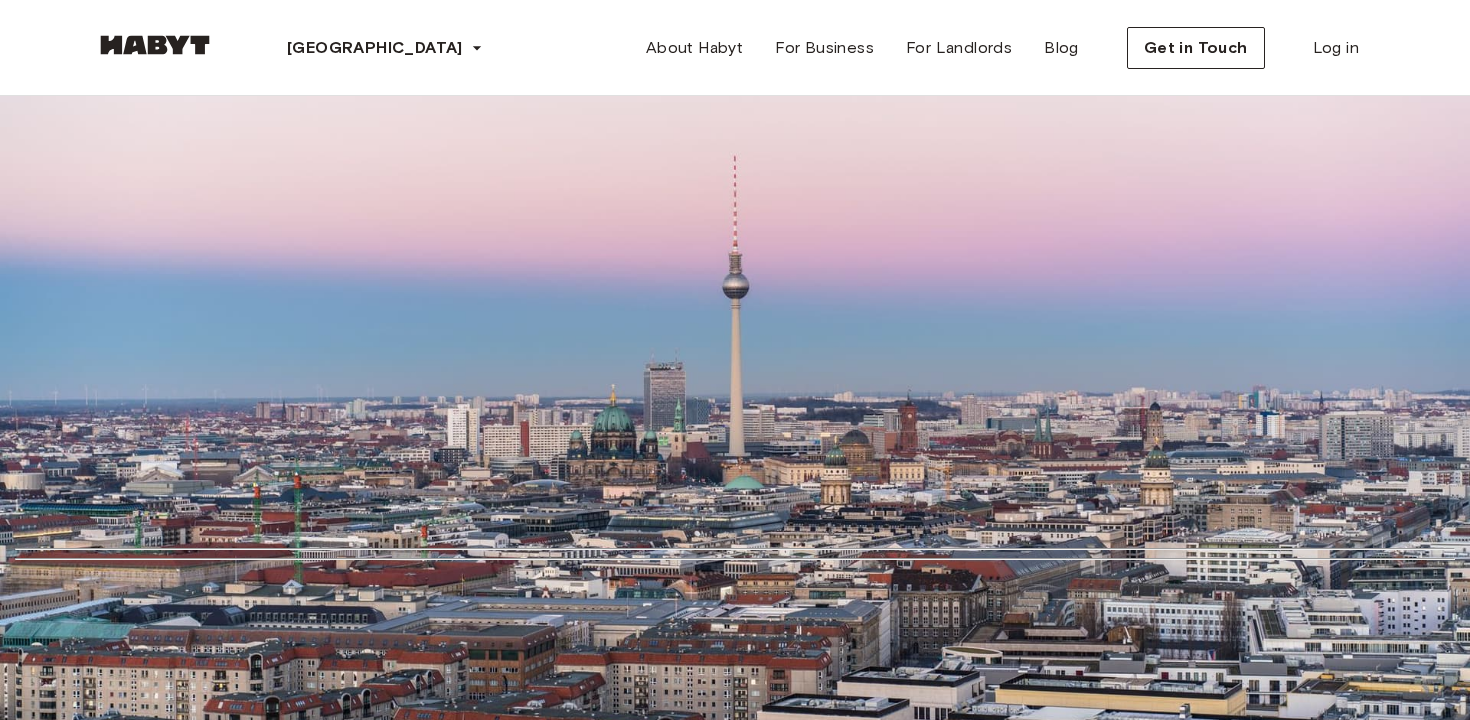 click on "**********" at bounding box center (735, 259) 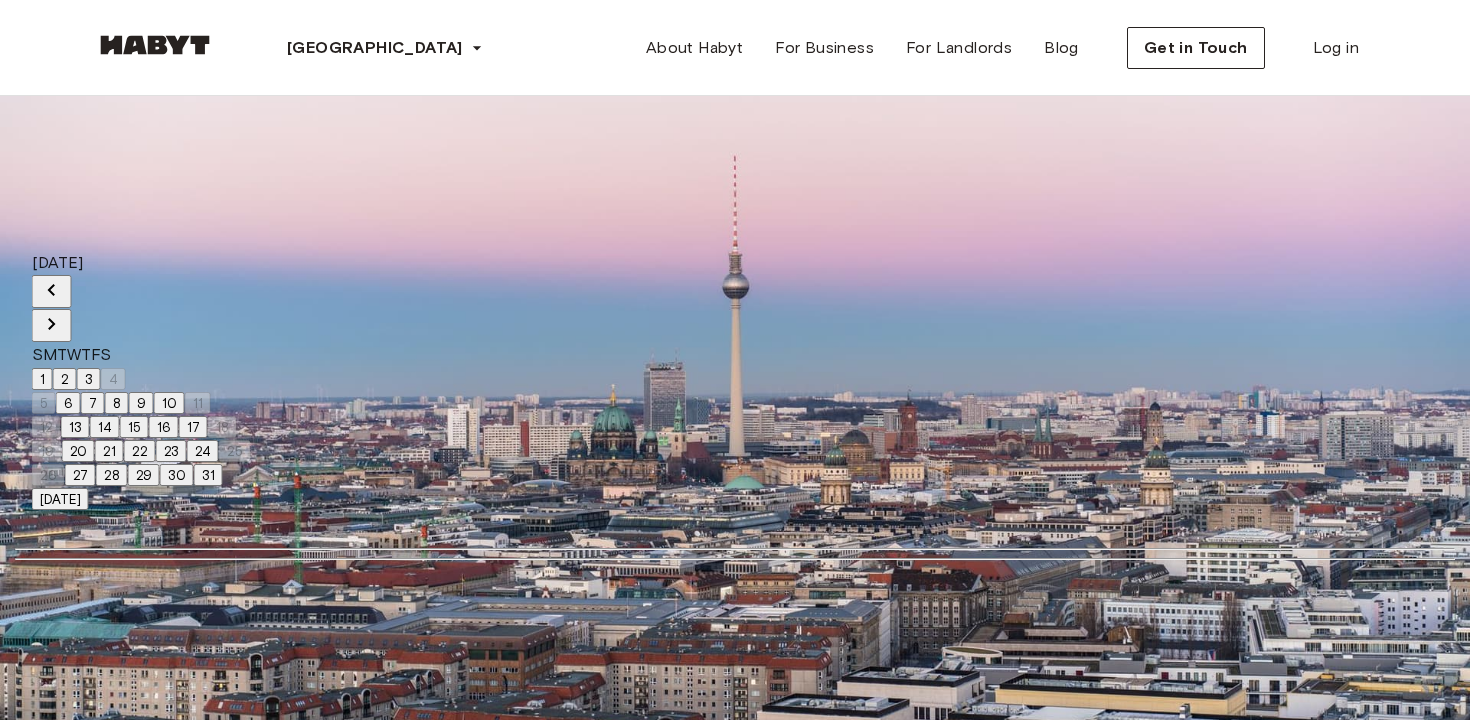 click on "13" at bounding box center [75, 427] 